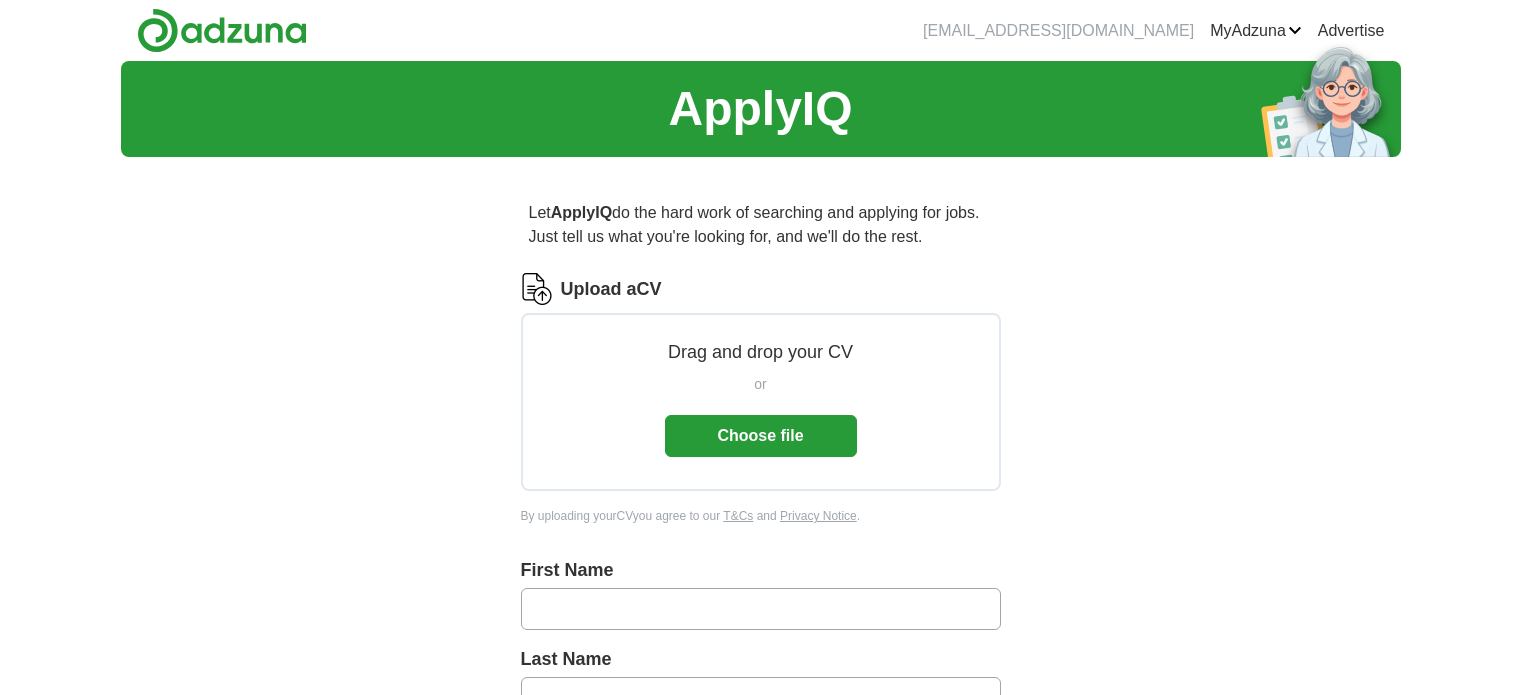 scroll, scrollTop: 0, scrollLeft: 0, axis: both 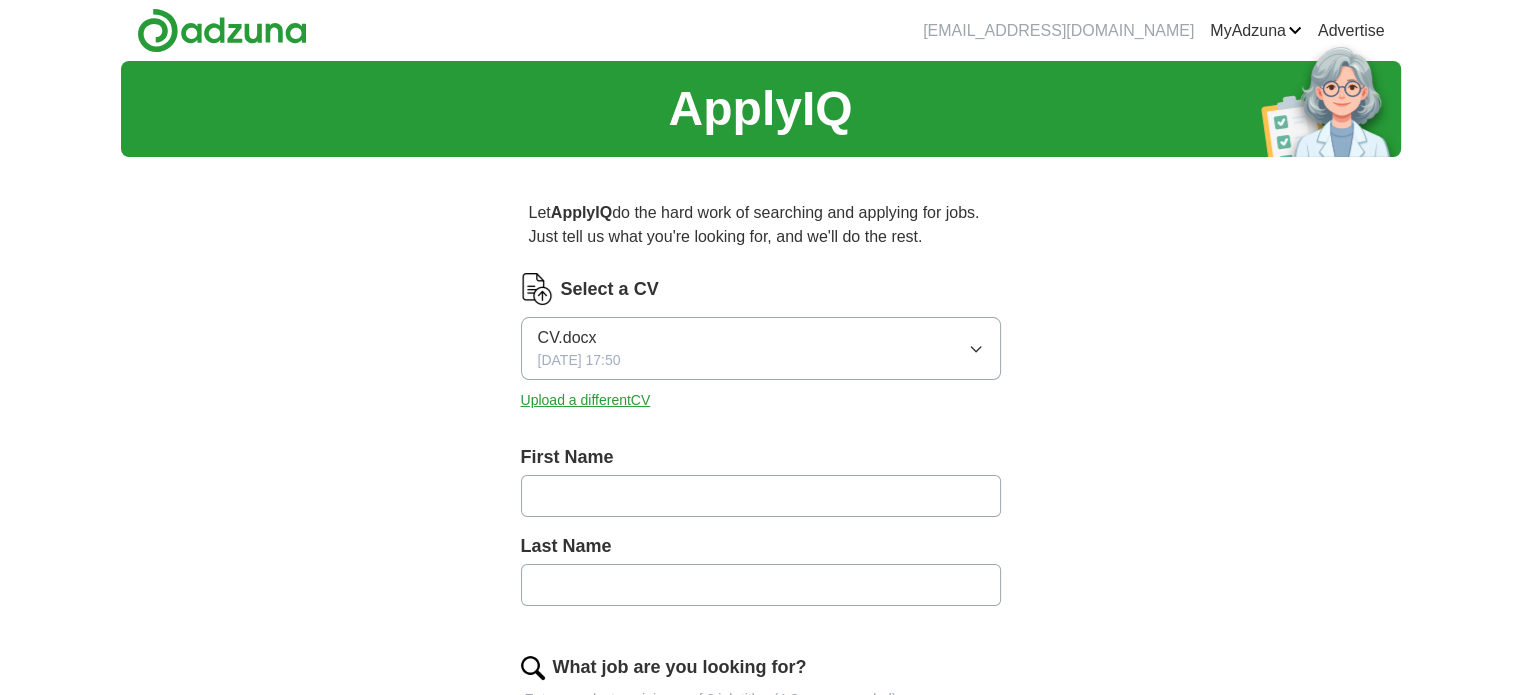 click at bounding box center [761, 496] 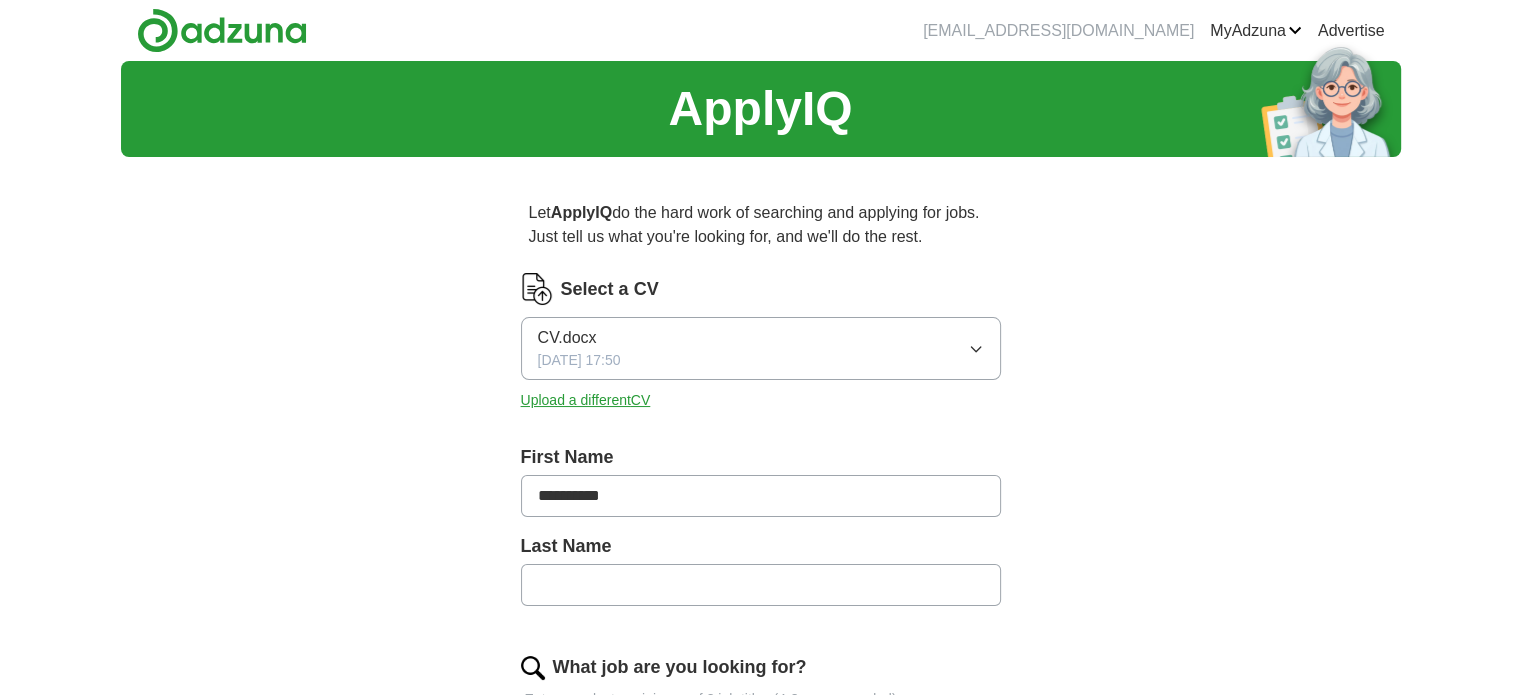 type on "*********" 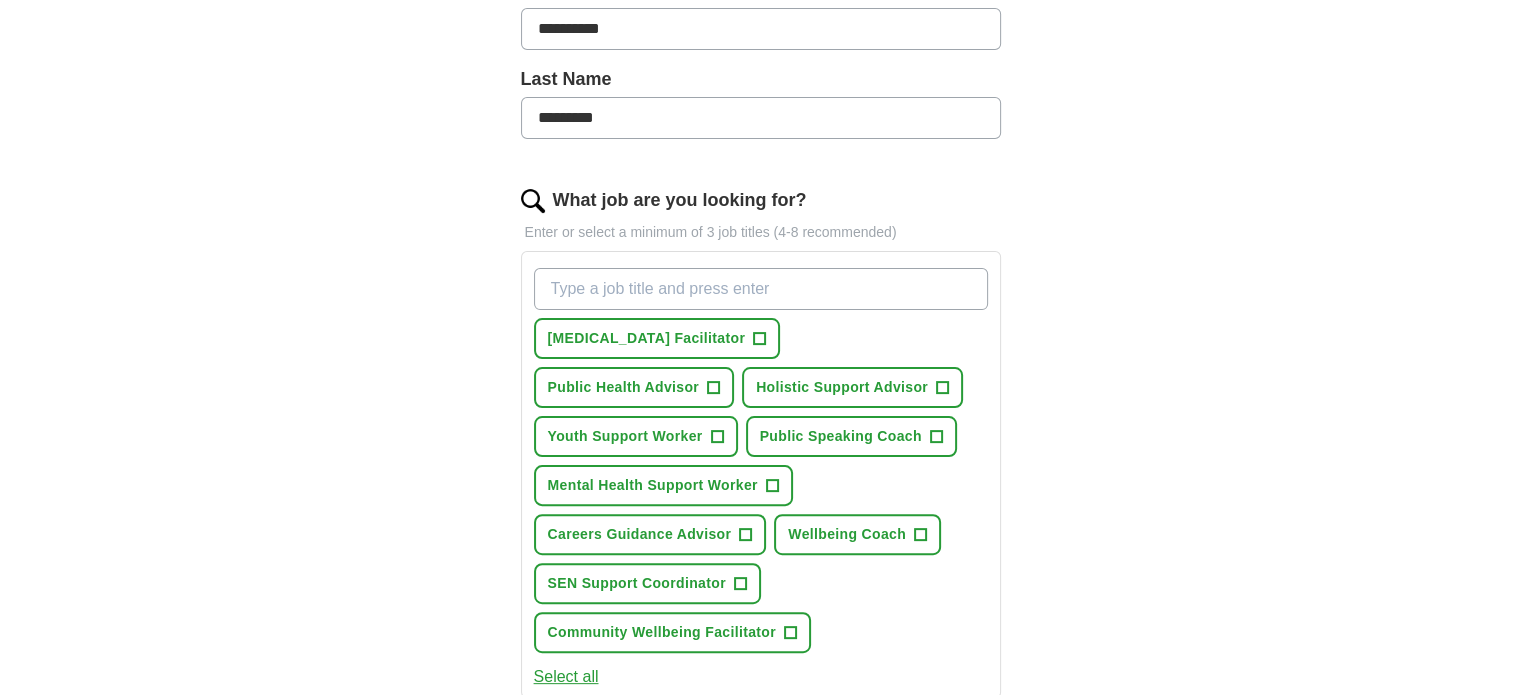 scroll, scrollTop: 482, scrollLeft: 0, axis: vertical 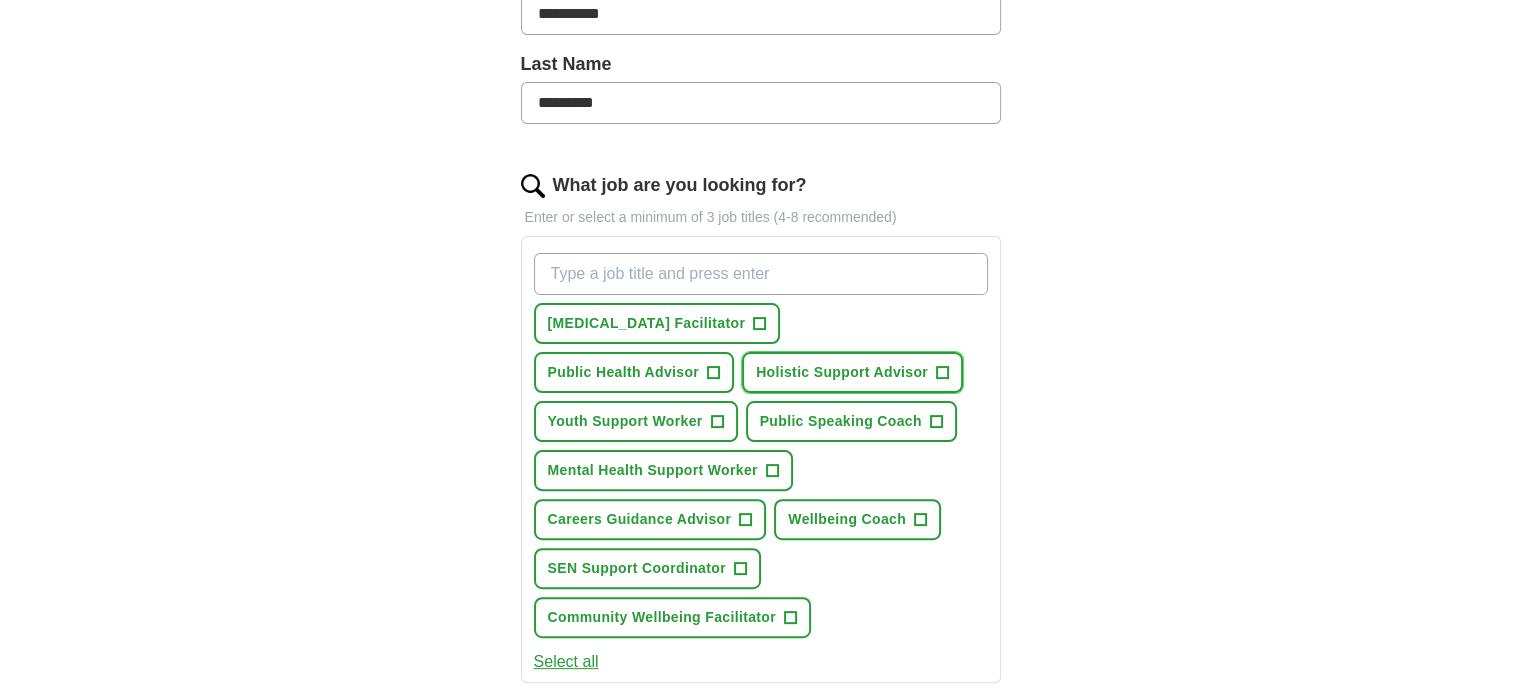 click on "+" at bounding box center [943, 373] 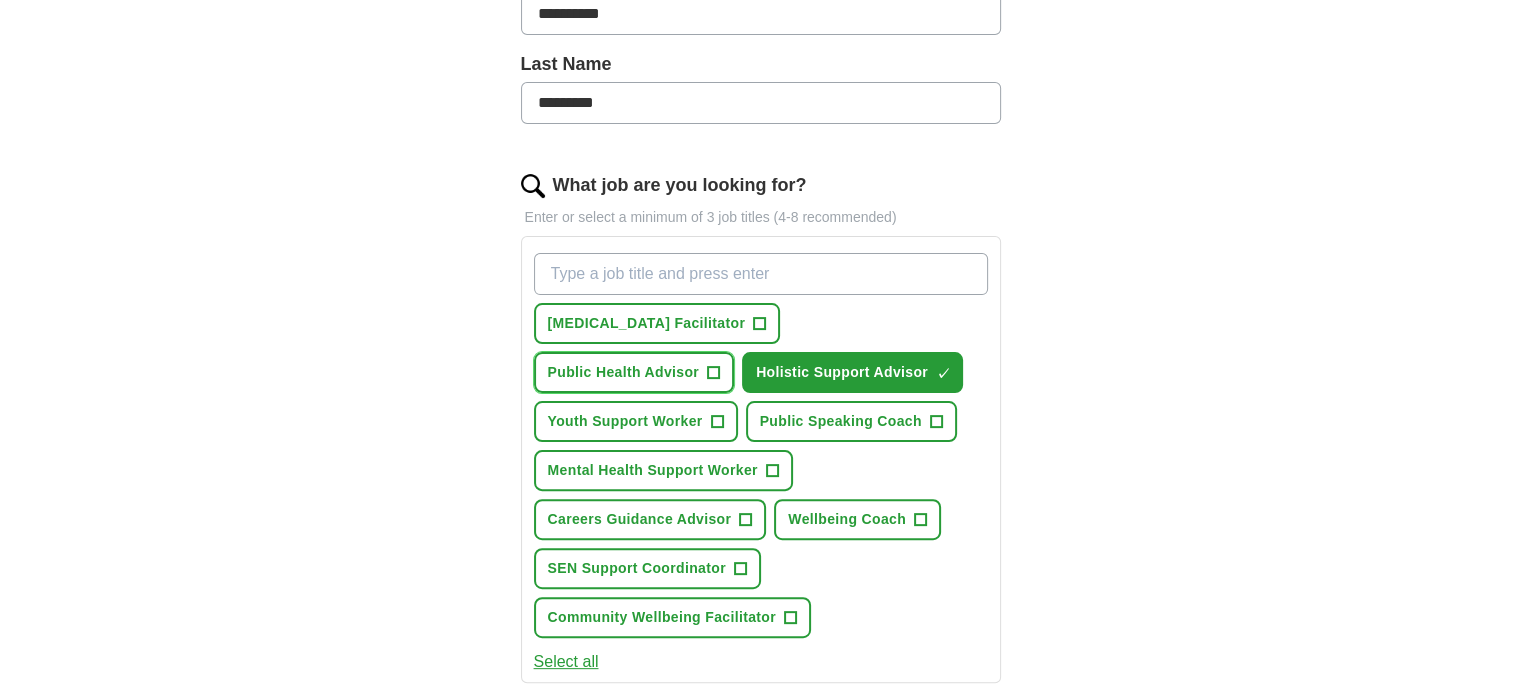 click on "+" at bounding box center [714, 373] 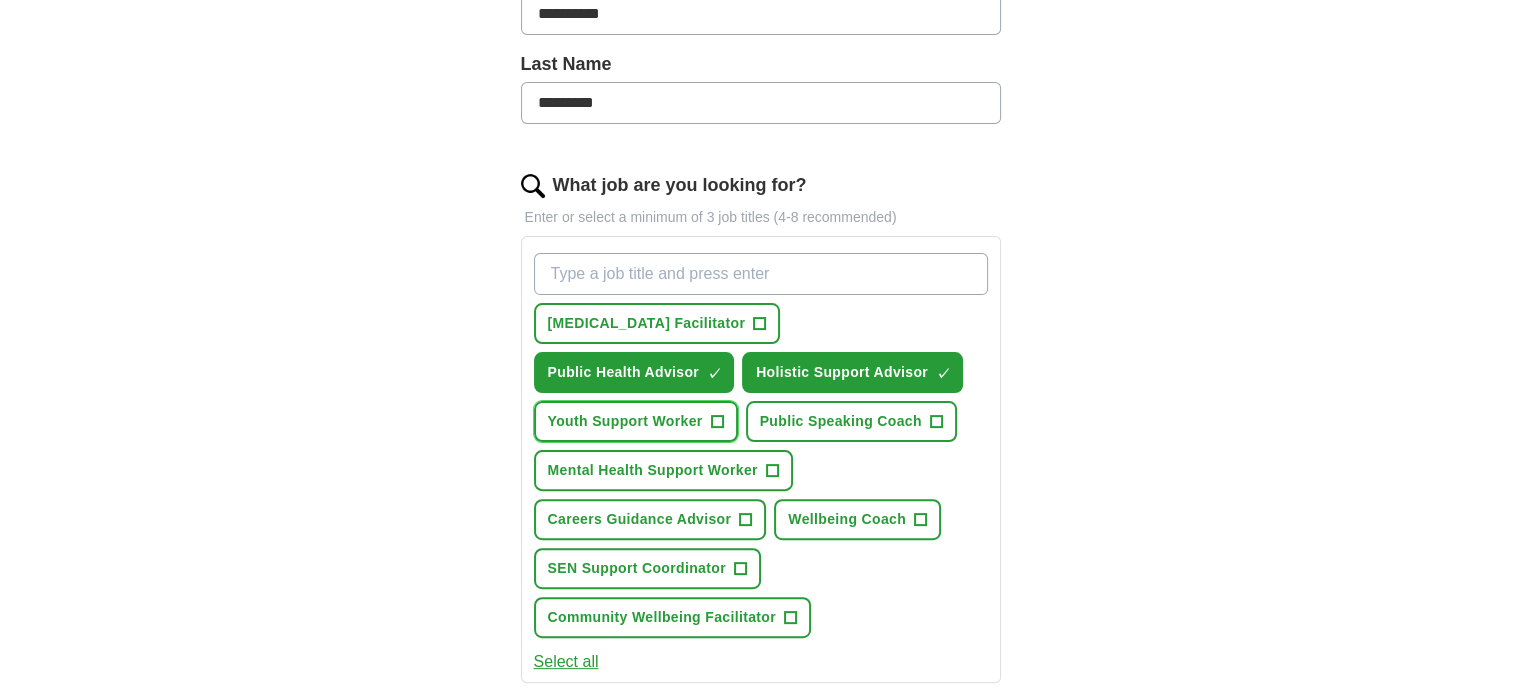 click on "+" at bounding box center [717, 422] 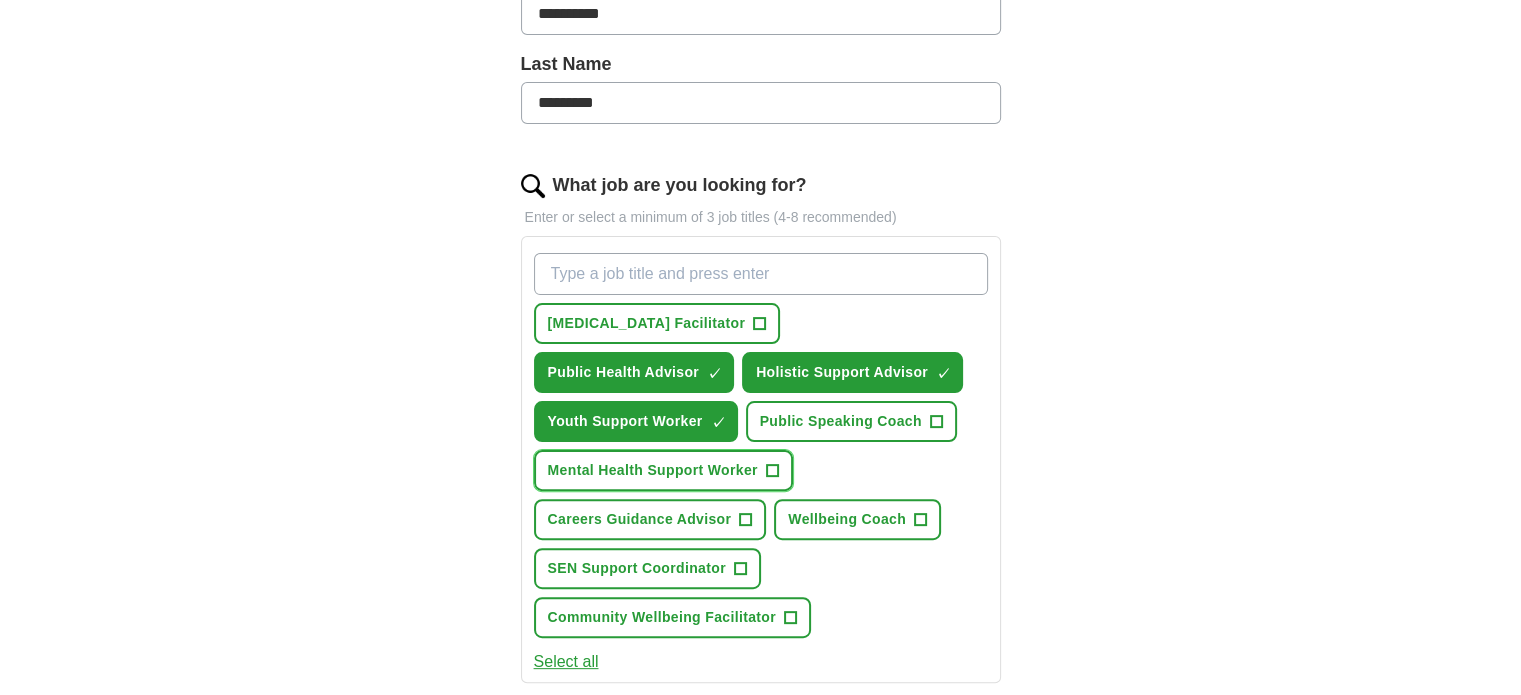 click on "Mental Health Support Worker +" at bounding box center (663, 470) 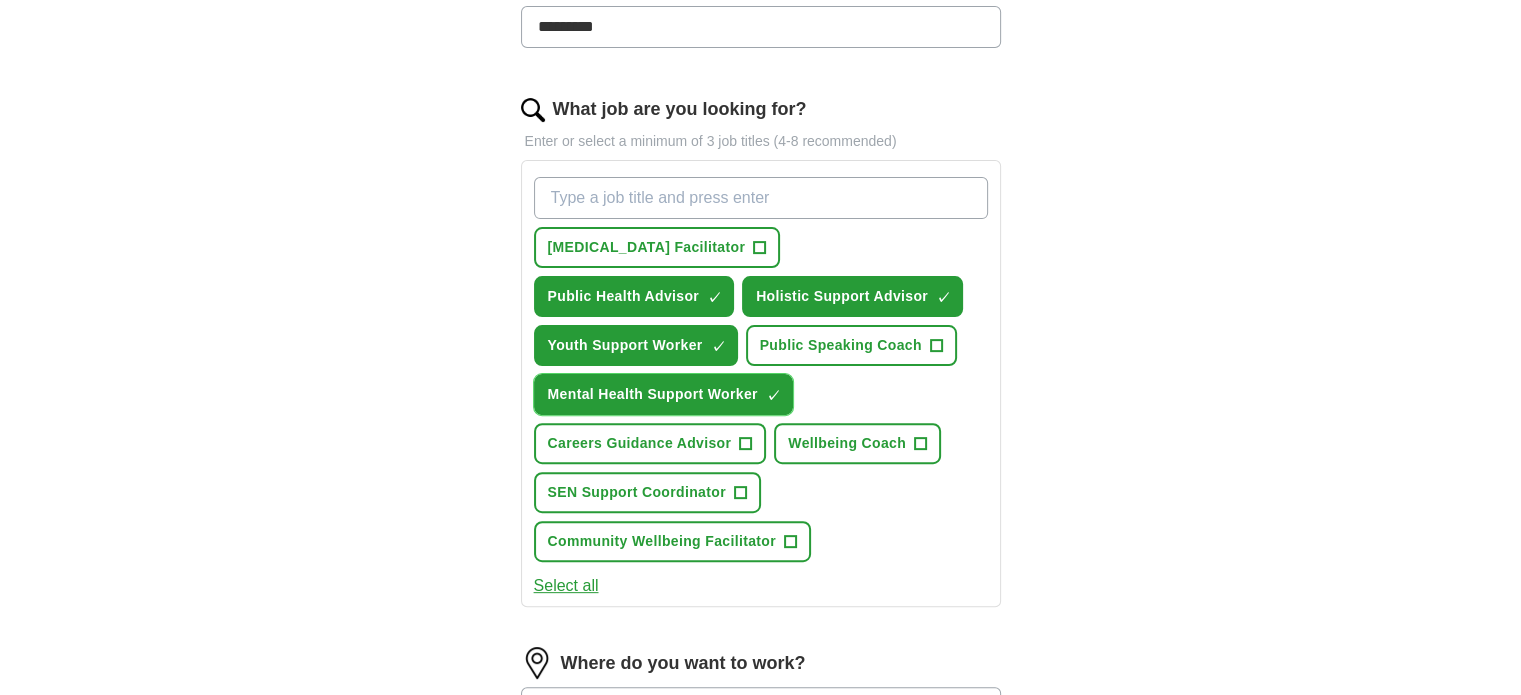 scroll, scrollTop: 559, scrollLeft: 0, axis: vertical 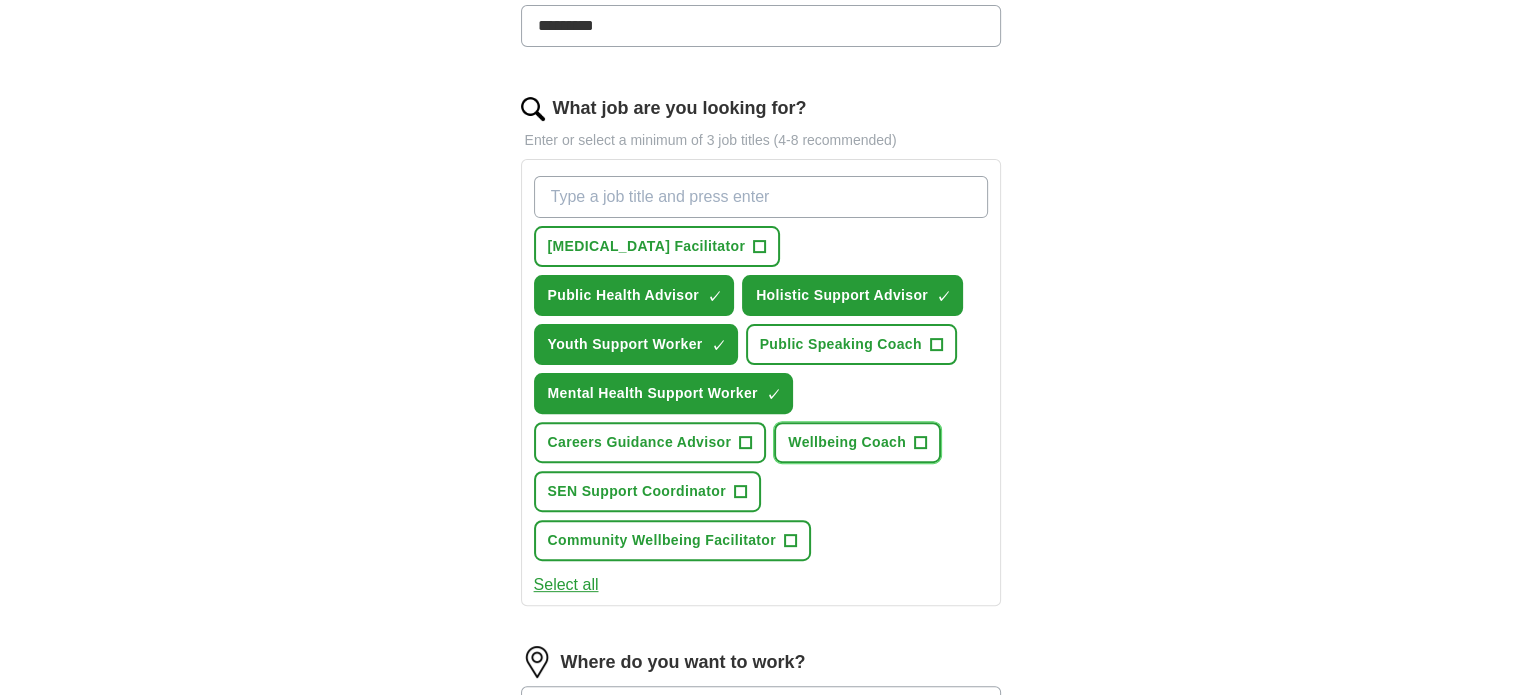 click on "+" at bounding box center [921, 443] 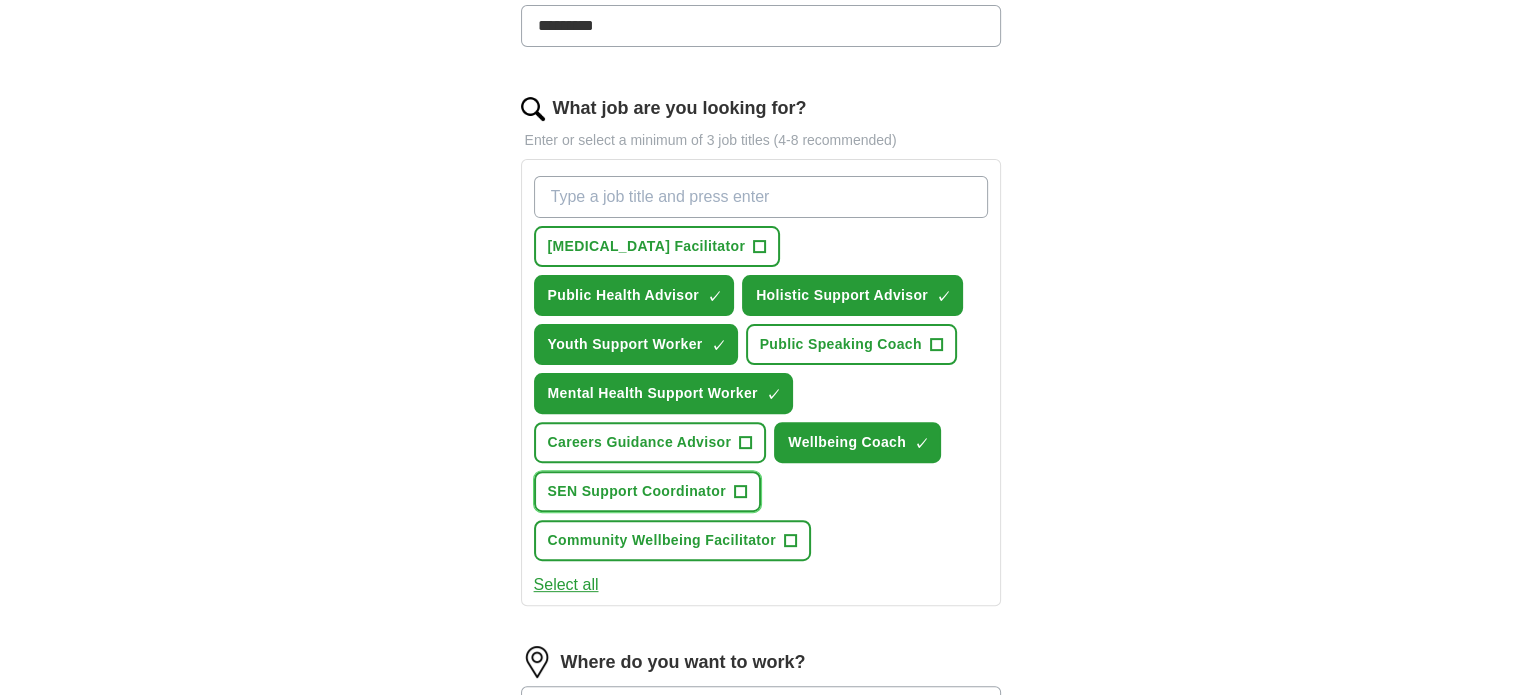 click on "SEN Support Coordinator +" at bounding box center [647, 491] 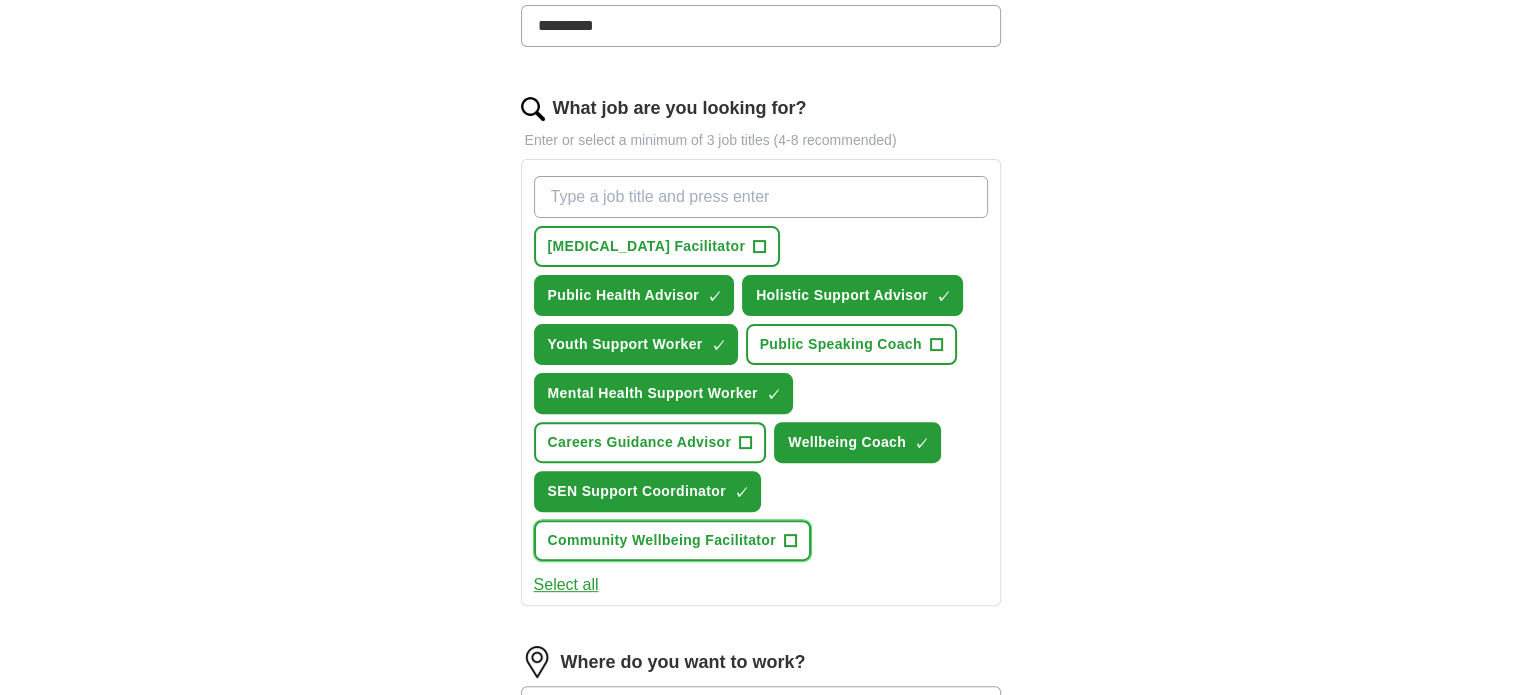 click on "Community Wellbeing Facilitator +" at bounding box center (672, 540) 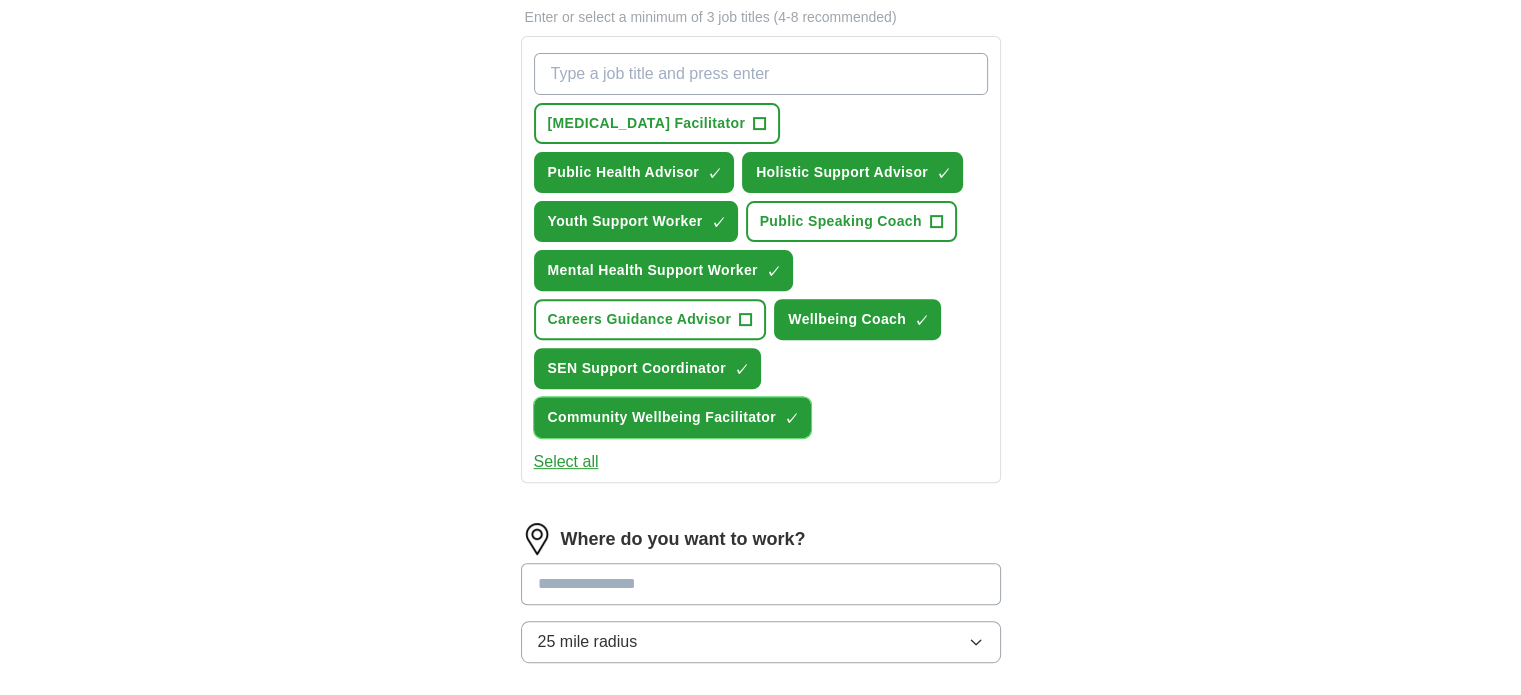 scroll, scrollTop: 743, scrollLeft: 0, axis: vertical 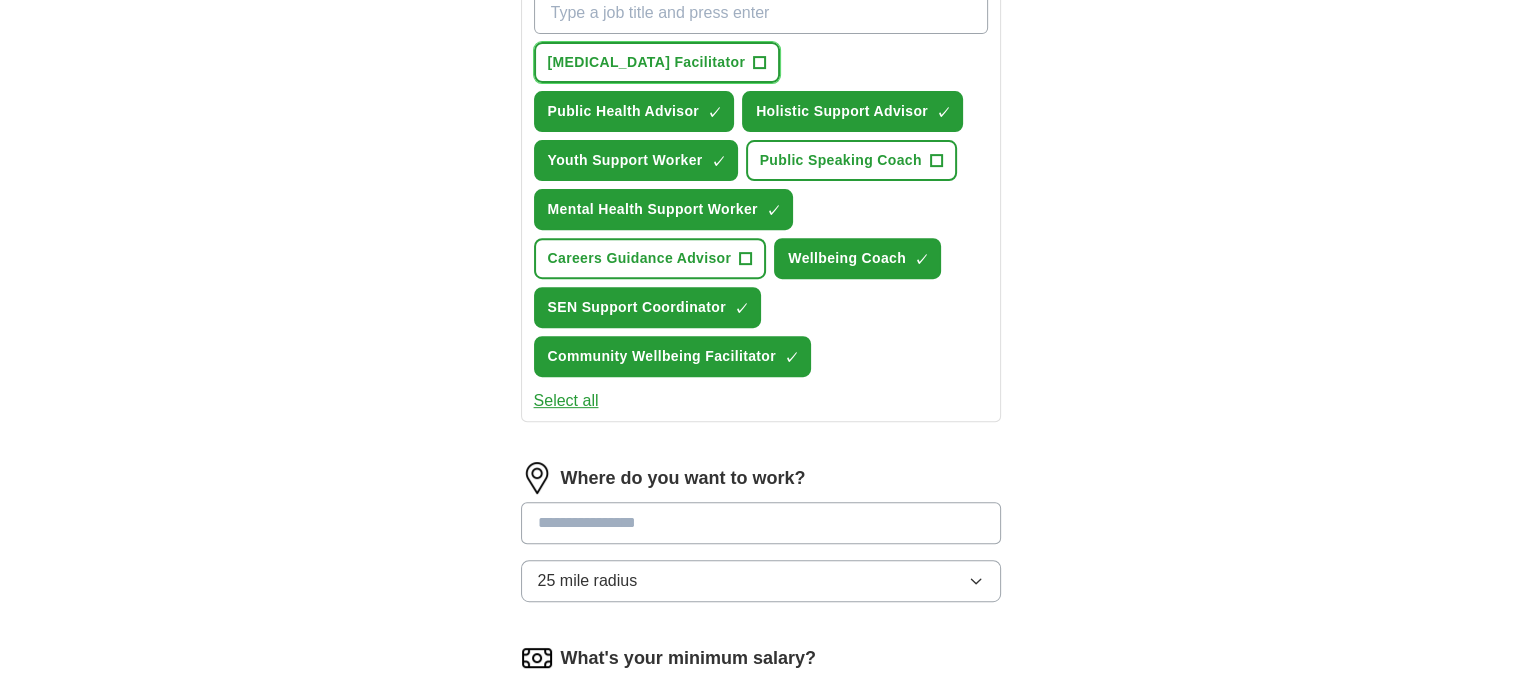 click on "+" at bounding box center (760, 63) 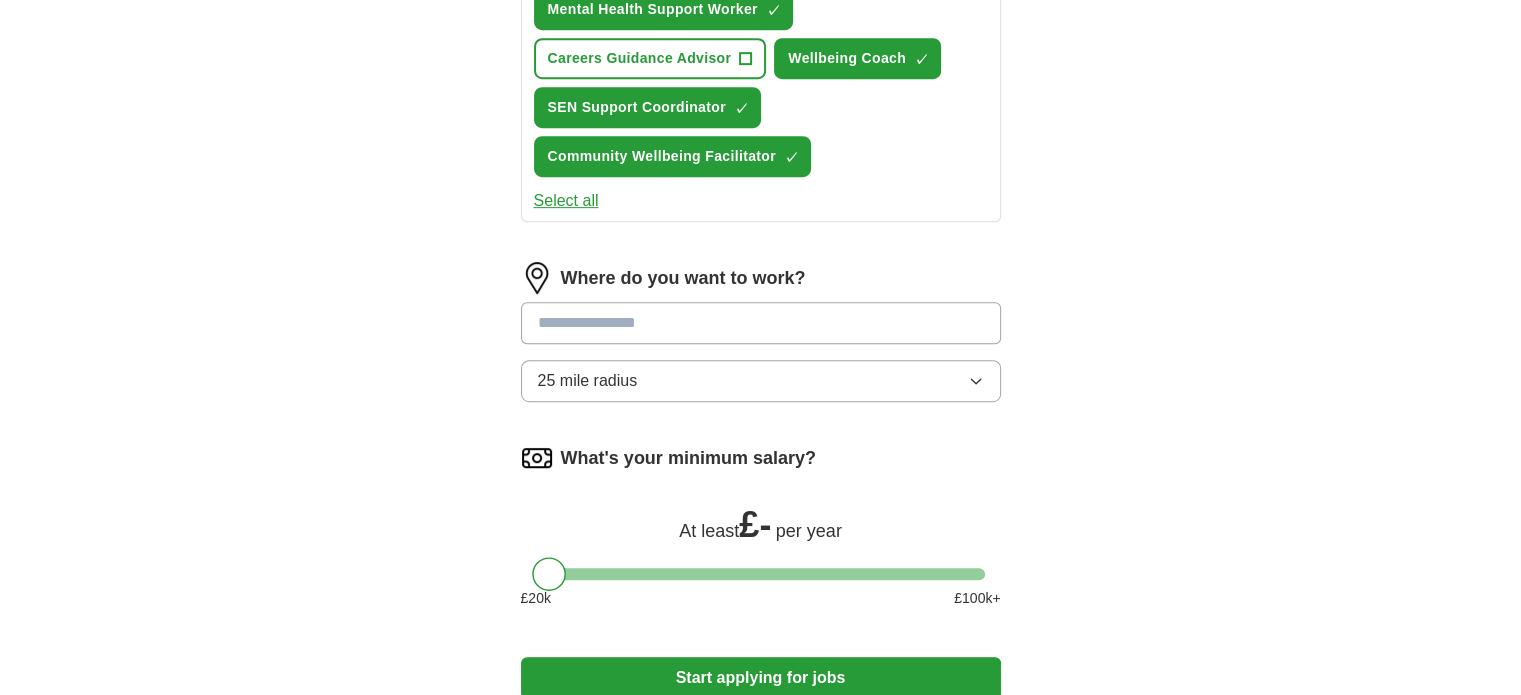 scroll, scrollTop: 944, scrollLeft: 0, axis: vertical 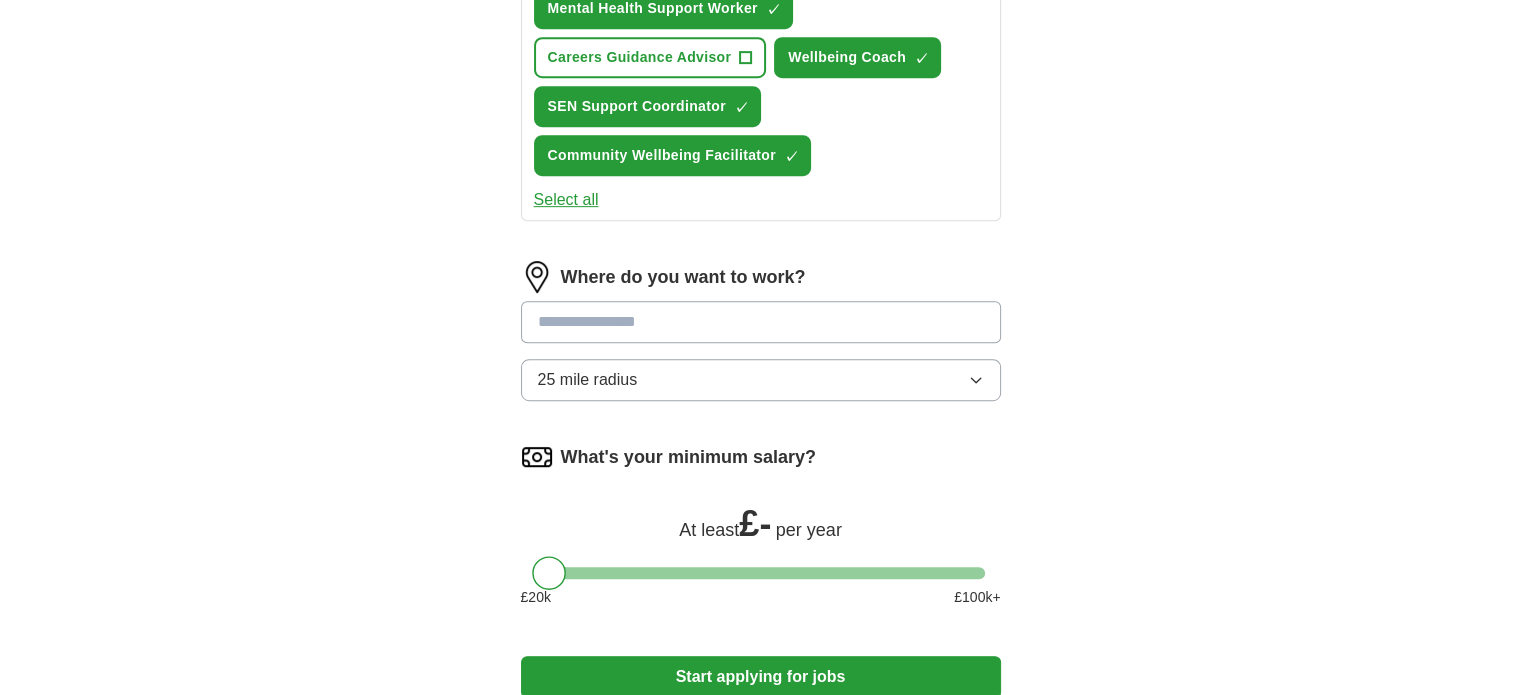 click at bounding box center [761, 322] 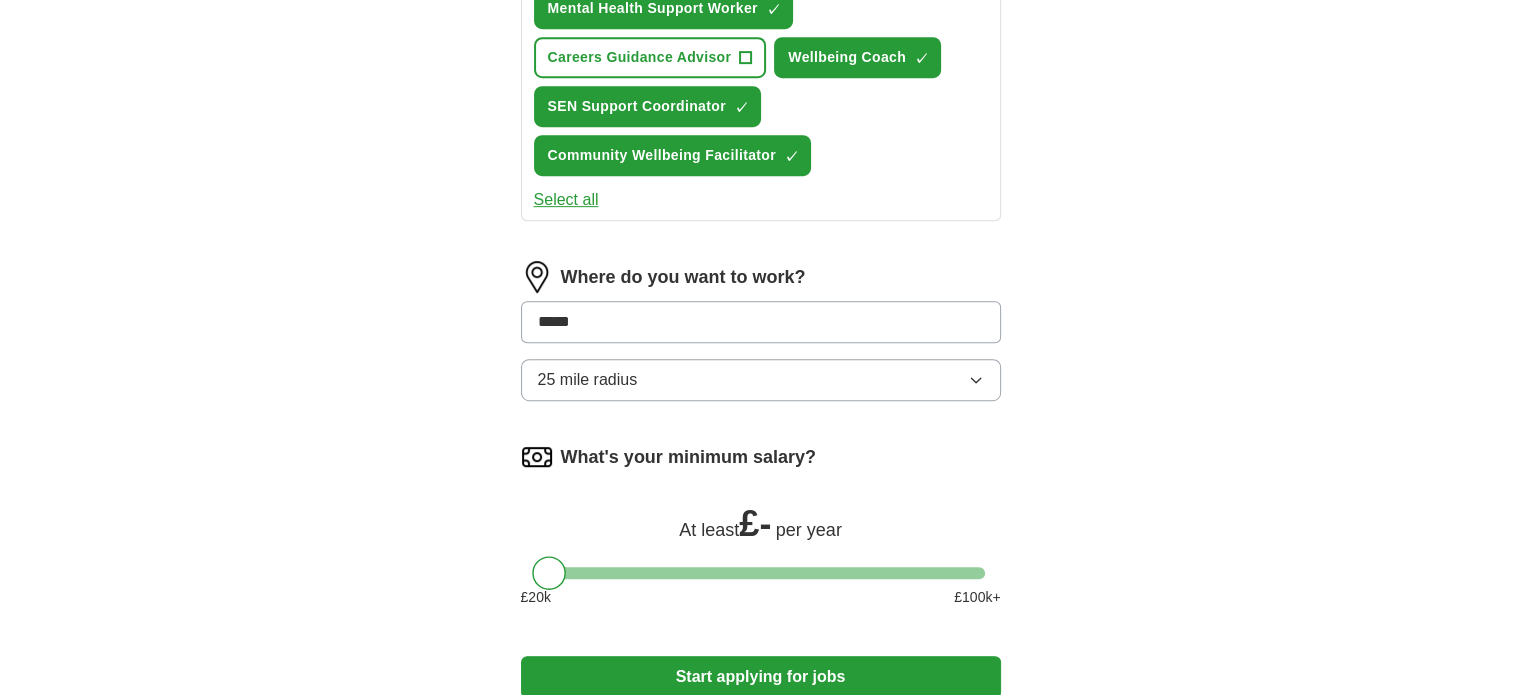 type on "******" 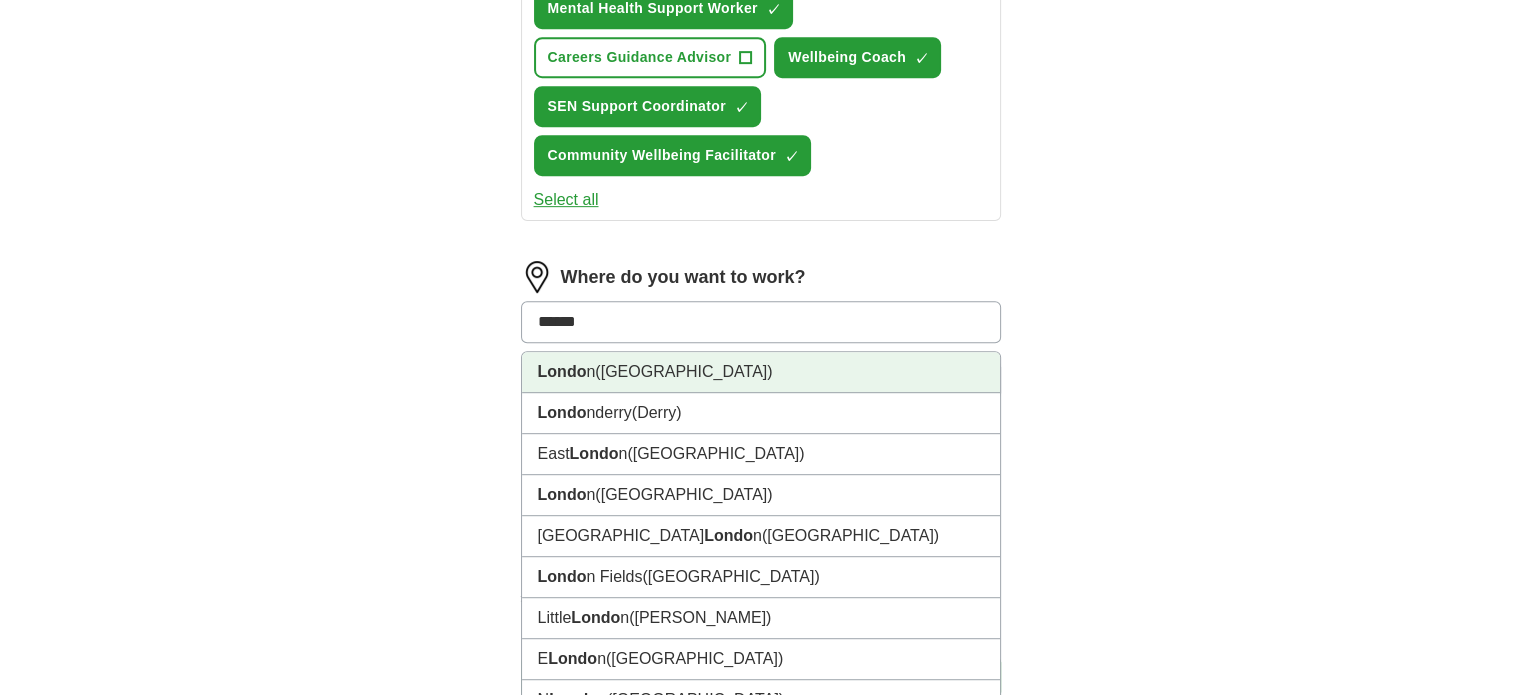 click on "Londo n  ([GEOGRAPHIC_DATA])" at bounding box center [761, 372] 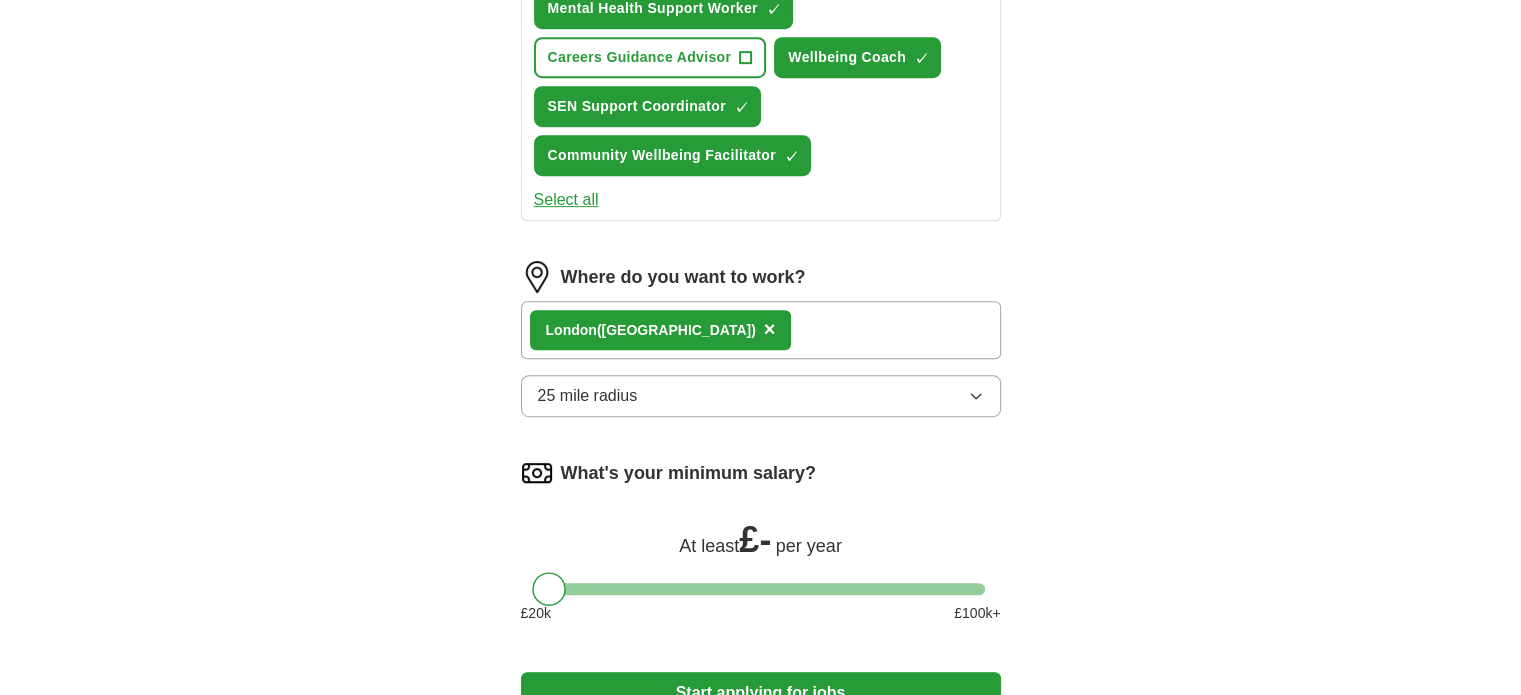click on "Londo n  ([GEOGRAPHIC_DATA]) ×" at bounding box center (761, 330) 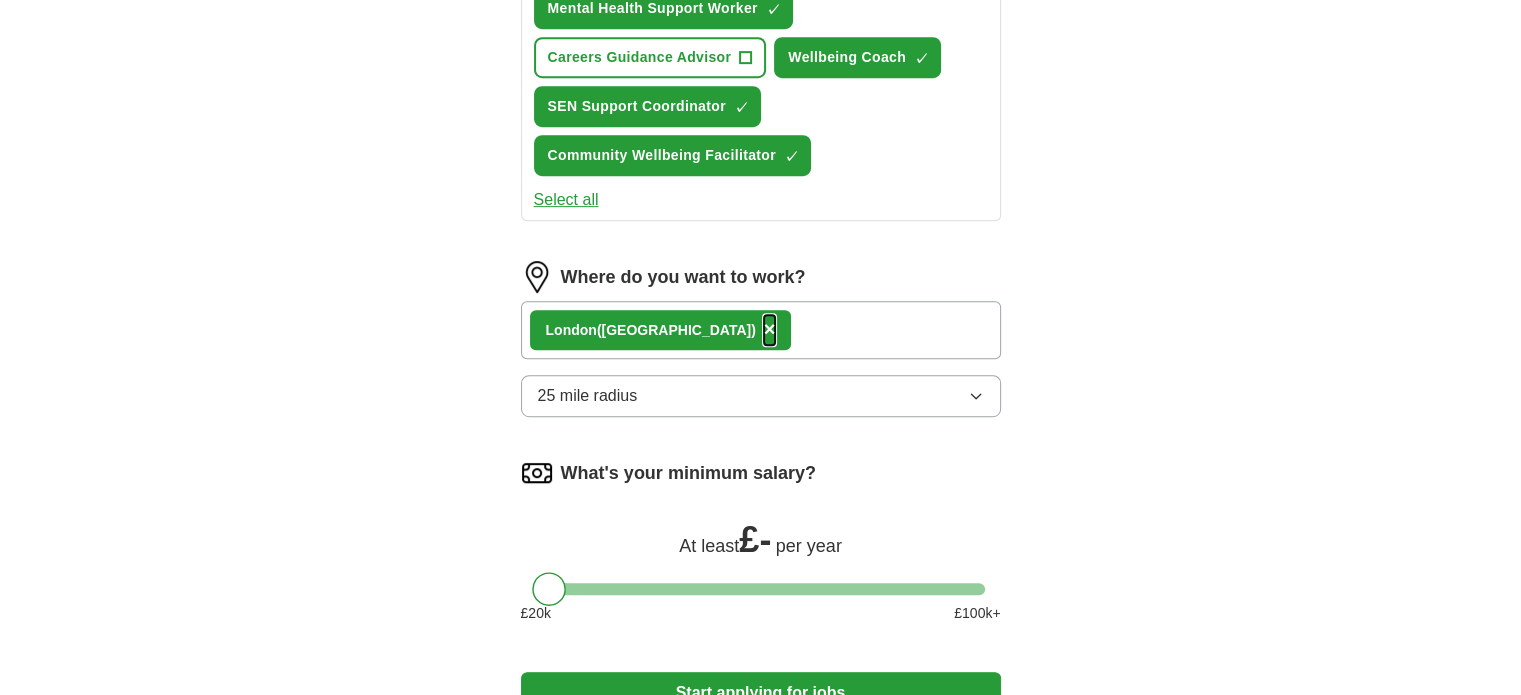 click on "×" at bounding box center (770, 329) 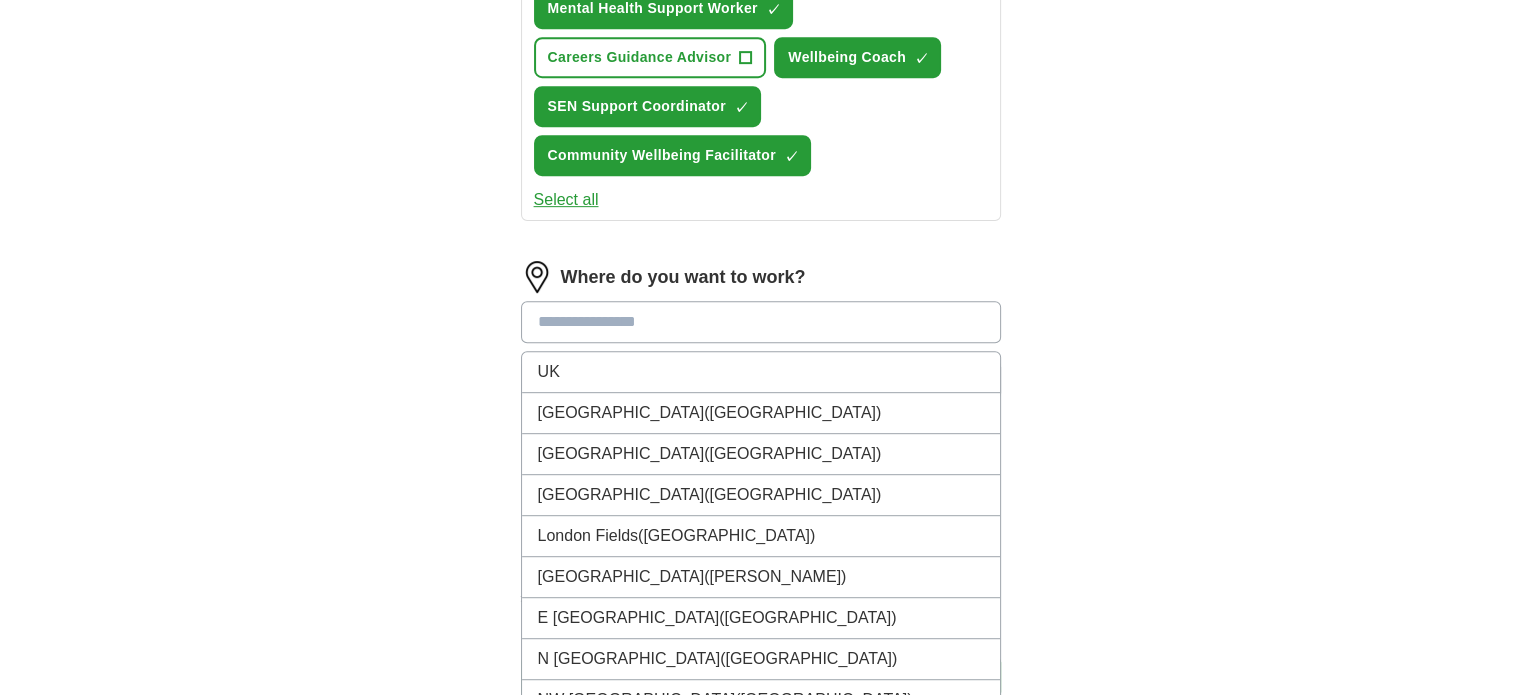 click at bounding box center (761, 322) 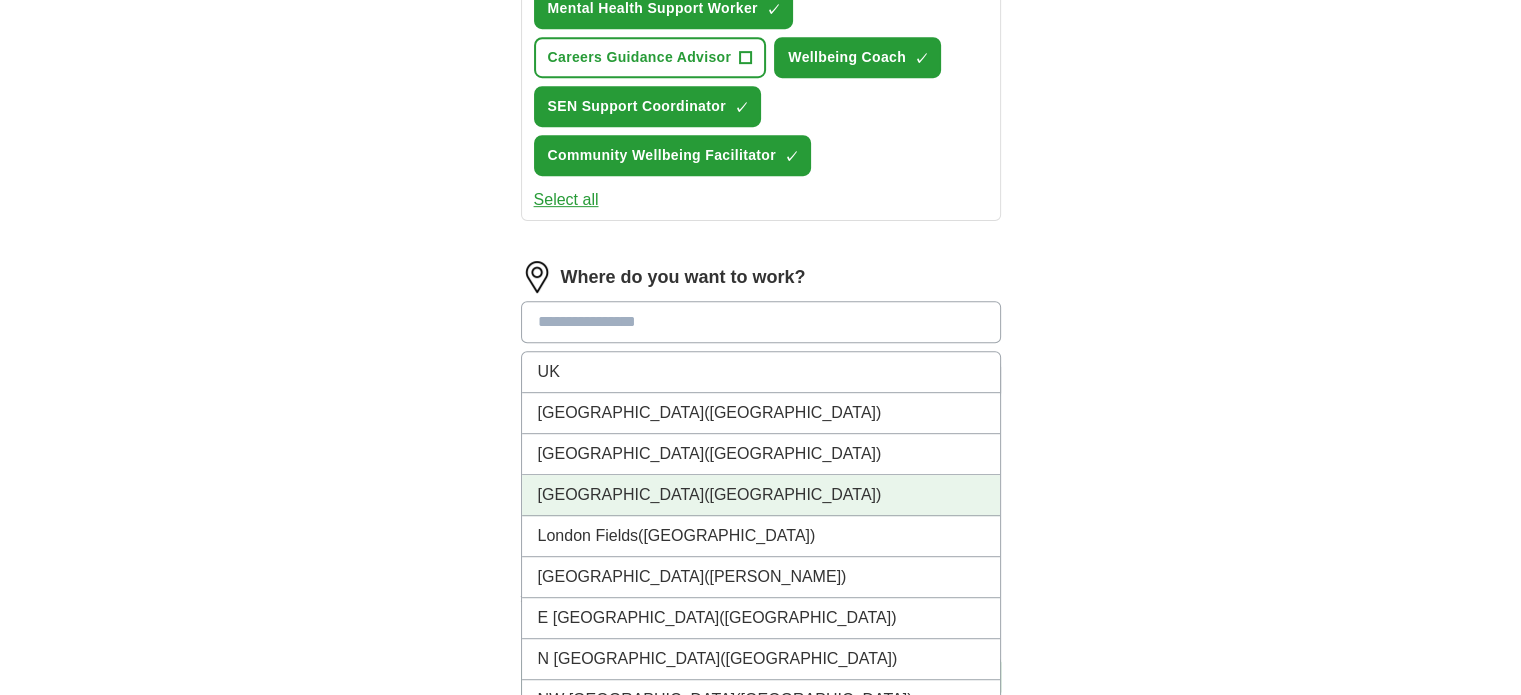 click on "[GEOGRAPHIC_DATA]  ([GEOGRAPHIC_DATA])" at bounding box center [761, 495] 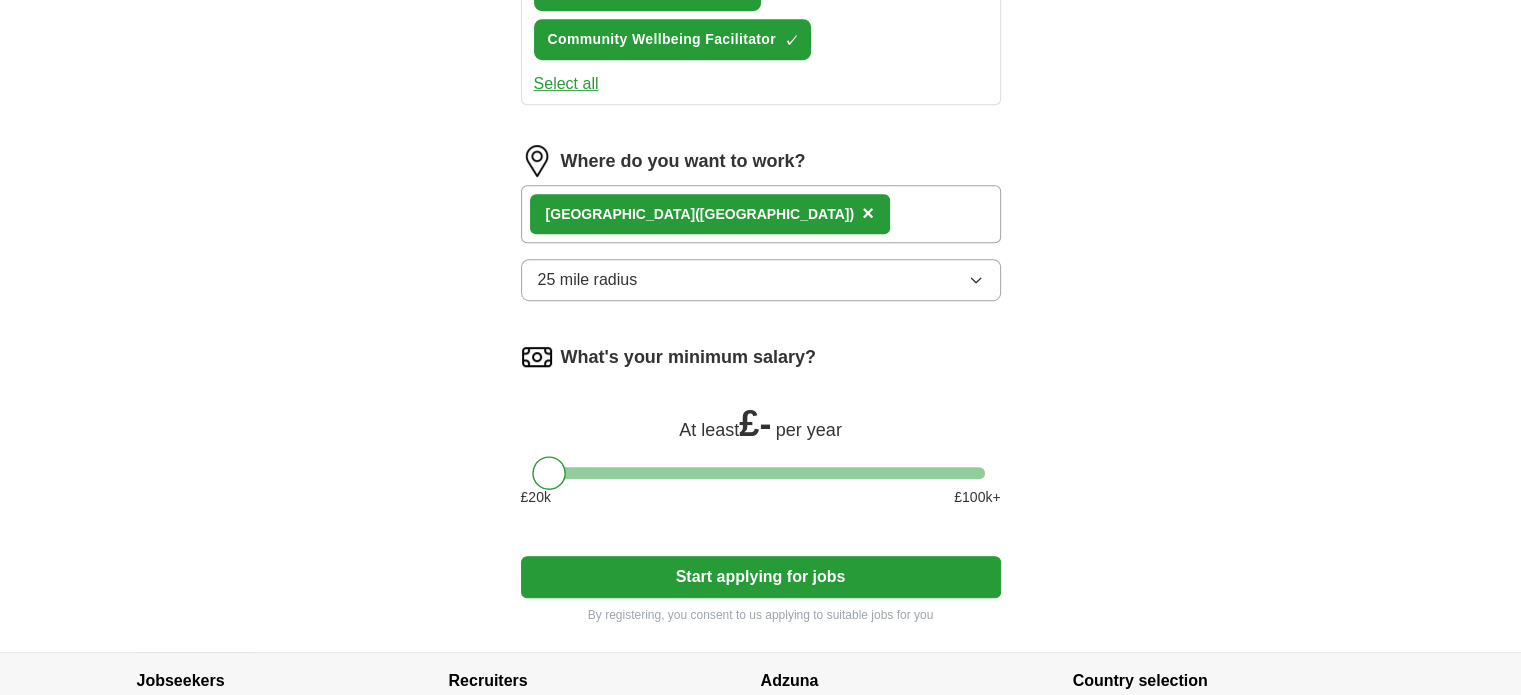 scroll, scrollTop: 1062, scrollLeft: 0, axis: vertical 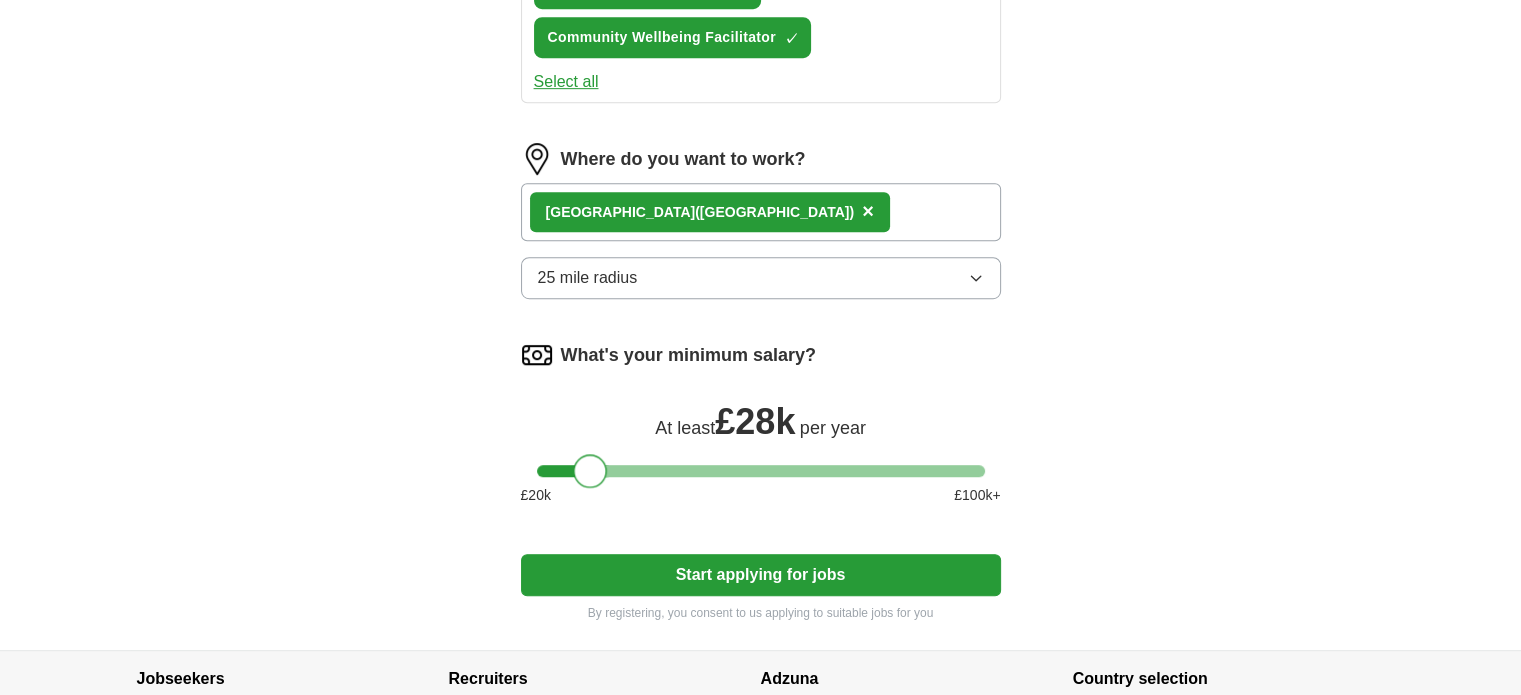 drag, startPoint x: 549, startPoint y: 465, endPoint x: 588, endPoint y: 469, distance: 39.20459 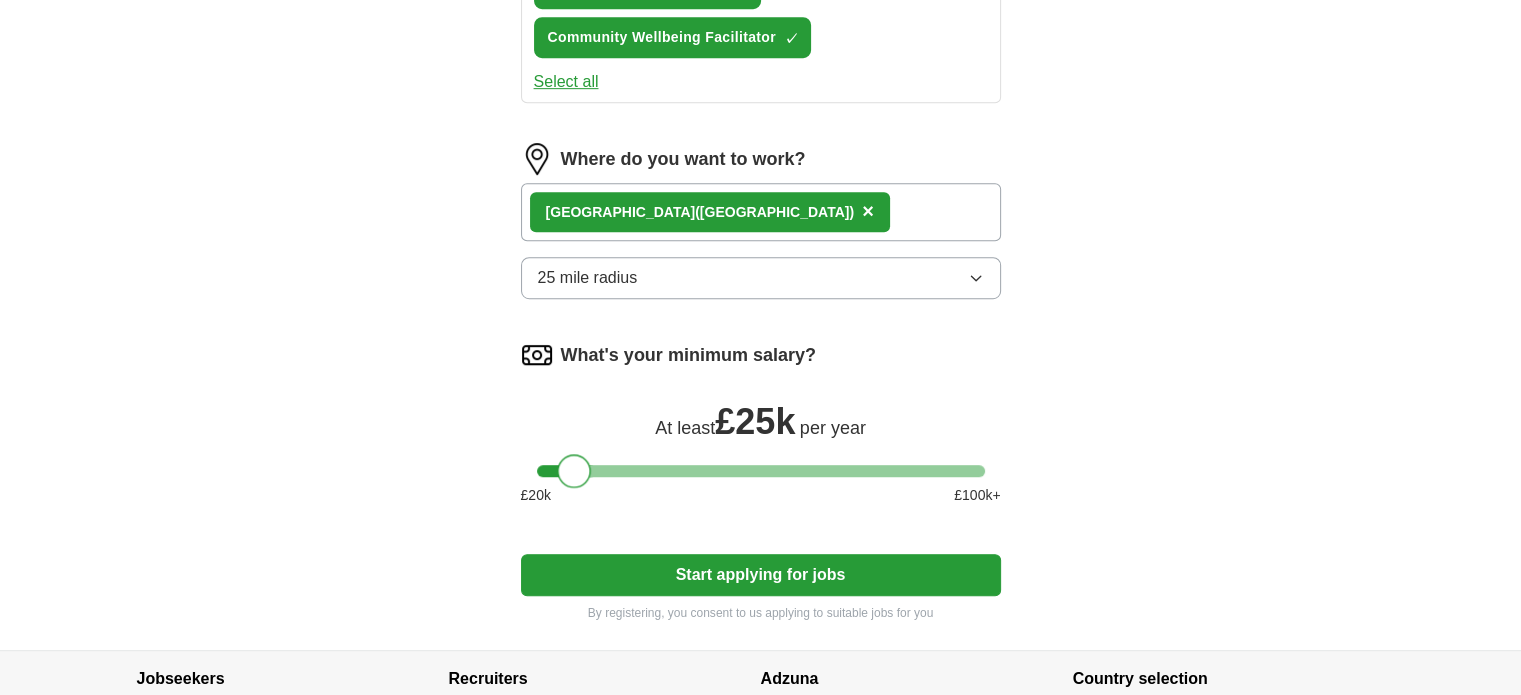 drag, startPoint x: 588, startPoint y: 469, endPoint x: 574, endPoint y: 473, distance: 14.56022 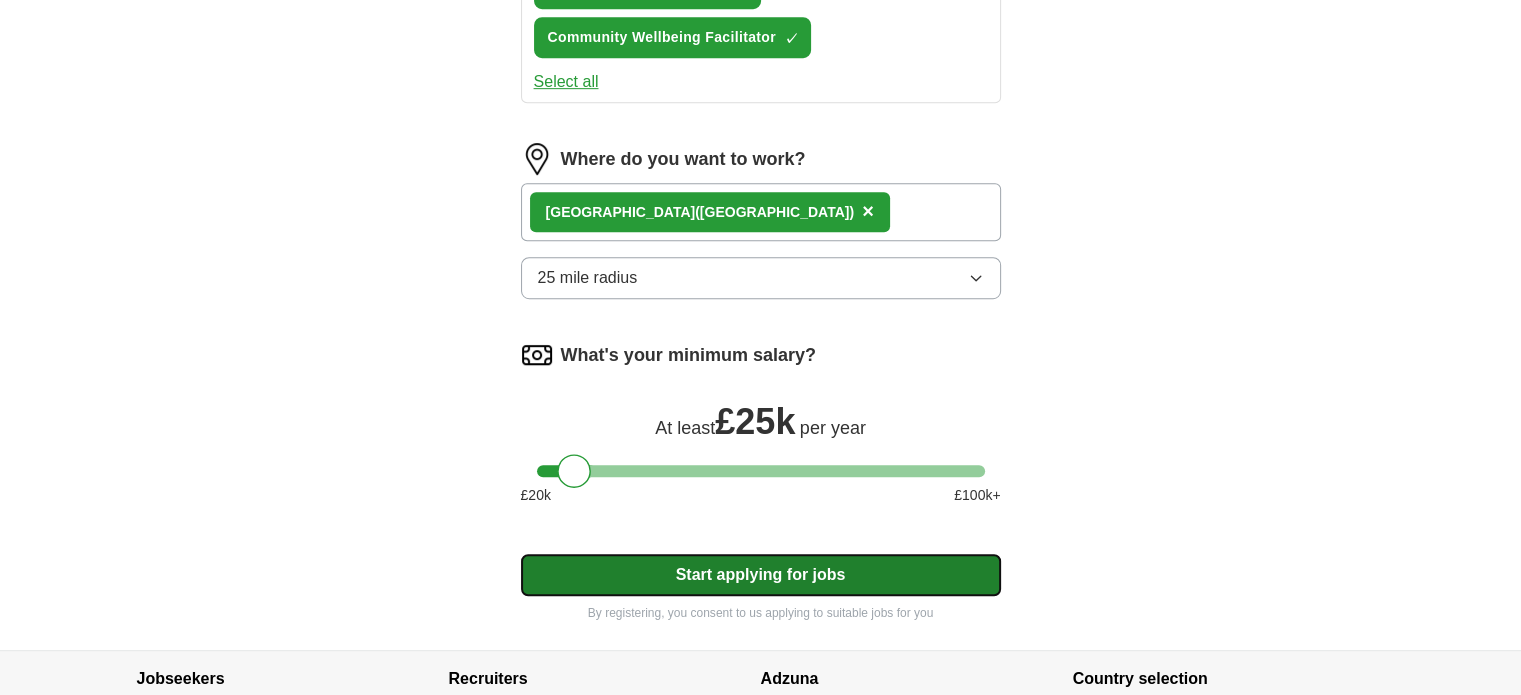 click on "Start applying for jobs" at bounding box center [761, 575] 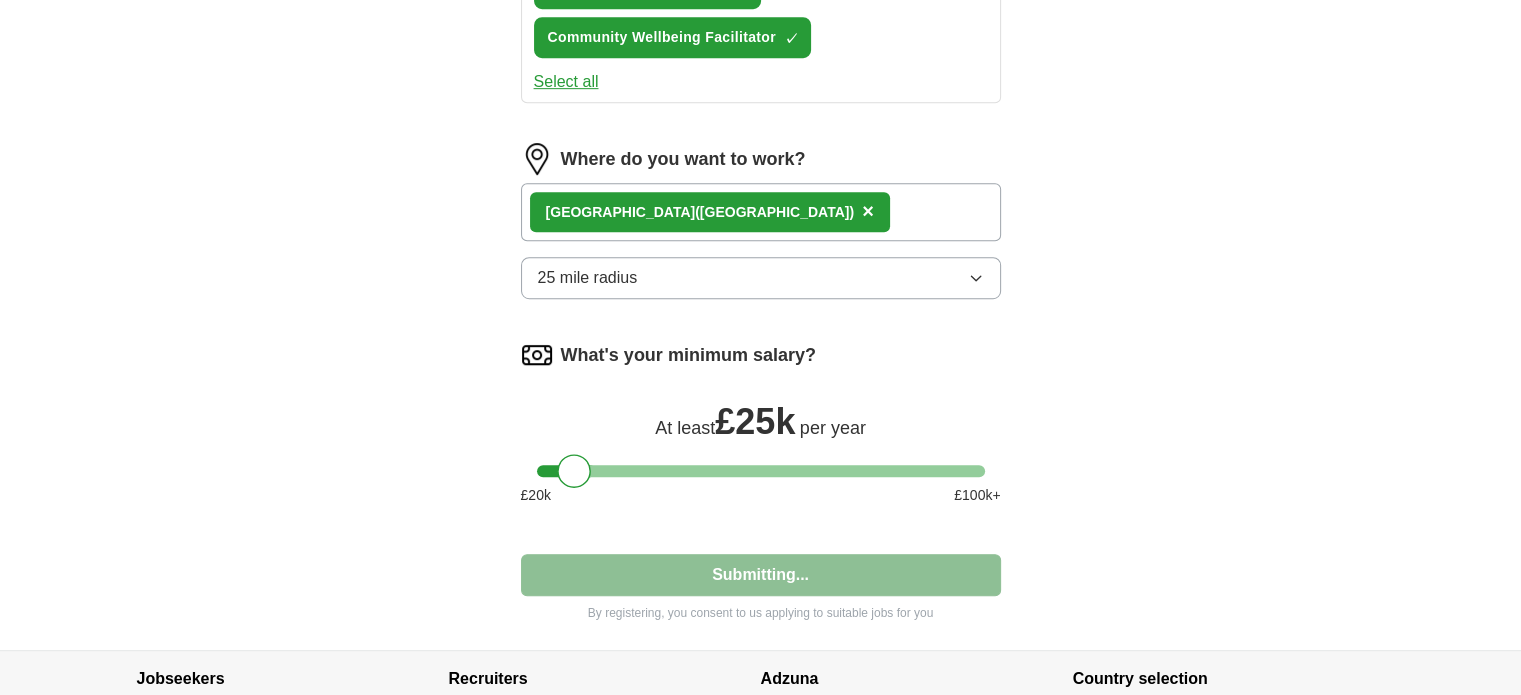 select on "**" 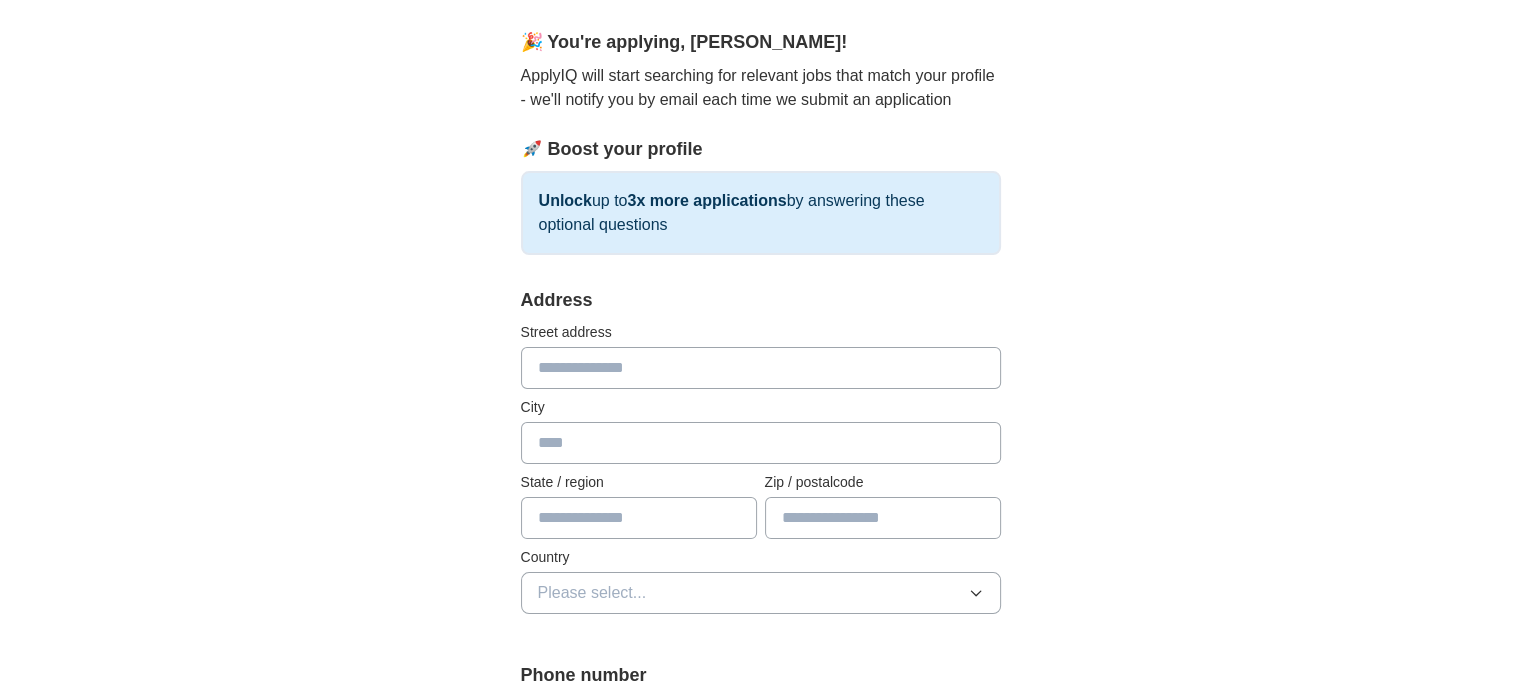 scroll, scrollTop: 196, scrollLeft: 0, axis: vertical 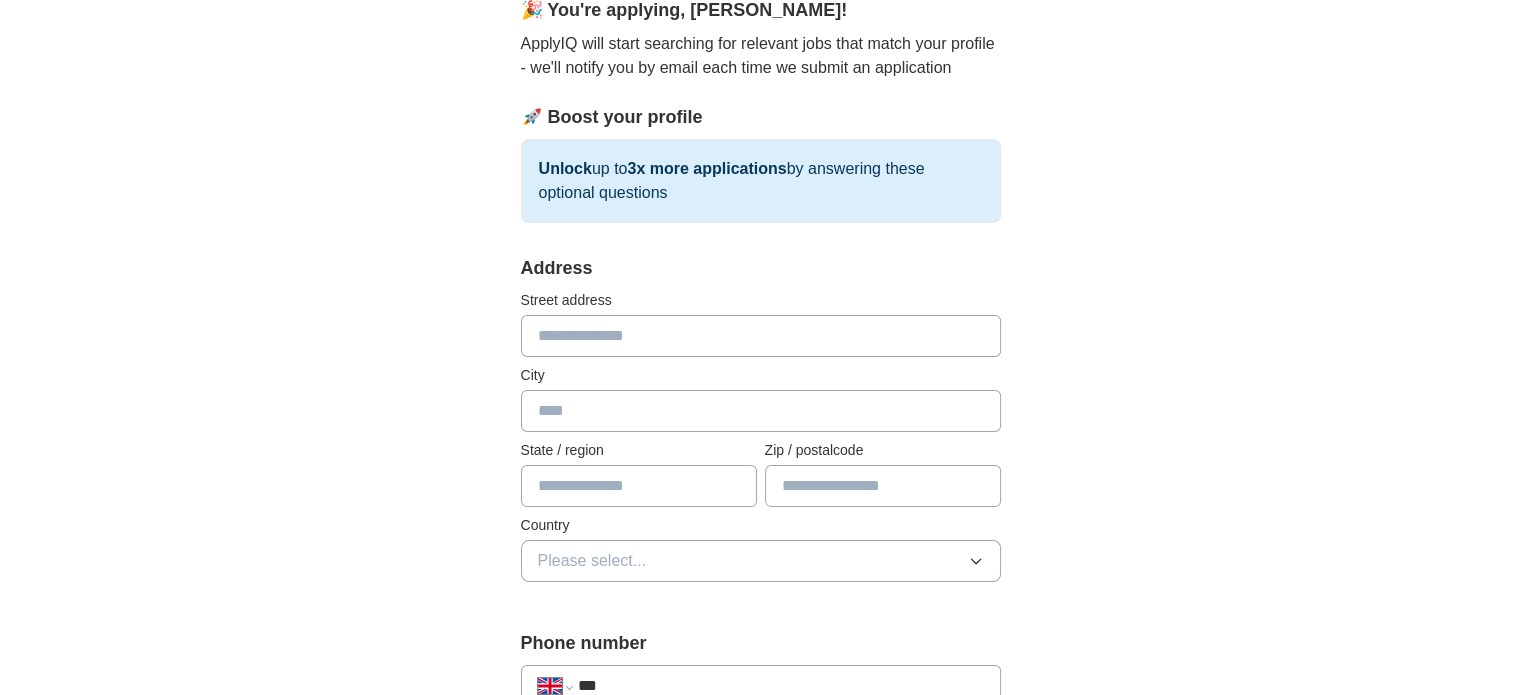 click at bounding box center (761, 336) 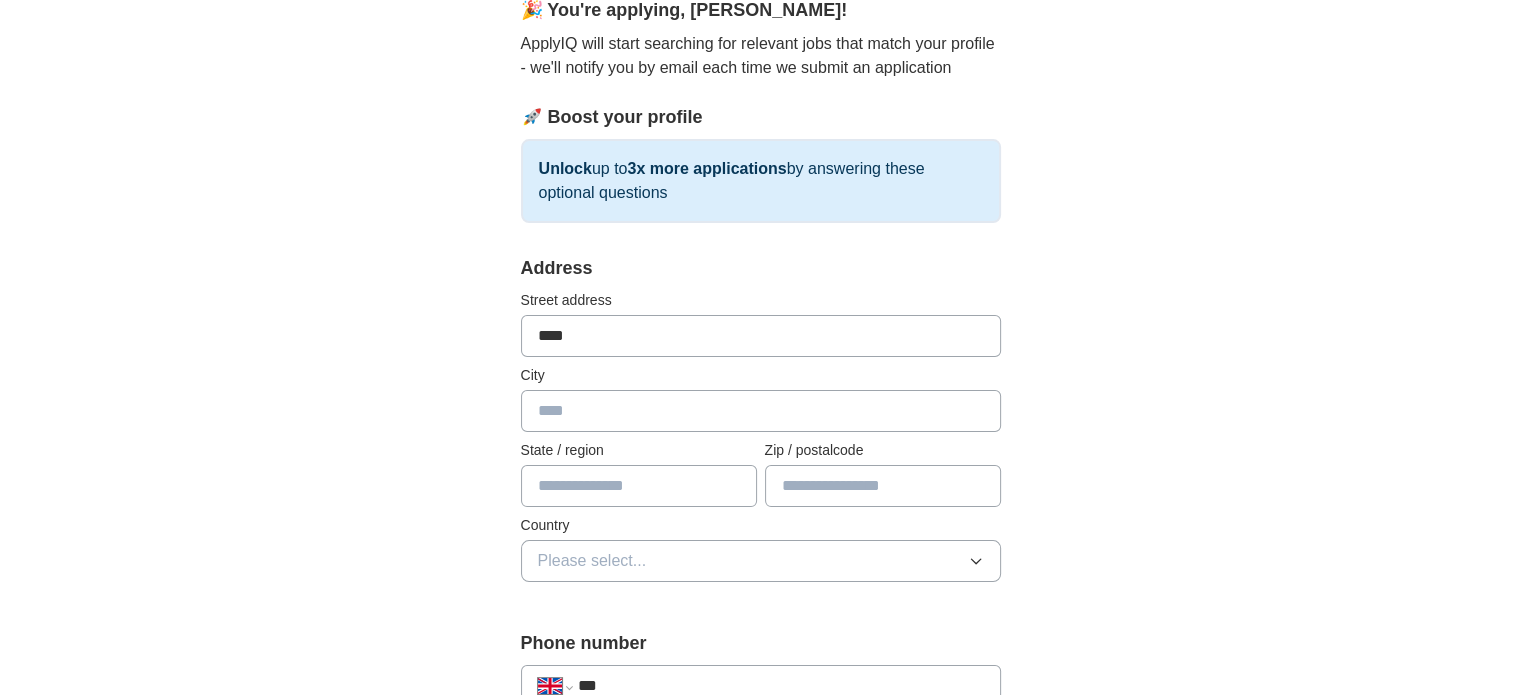 type on "******" 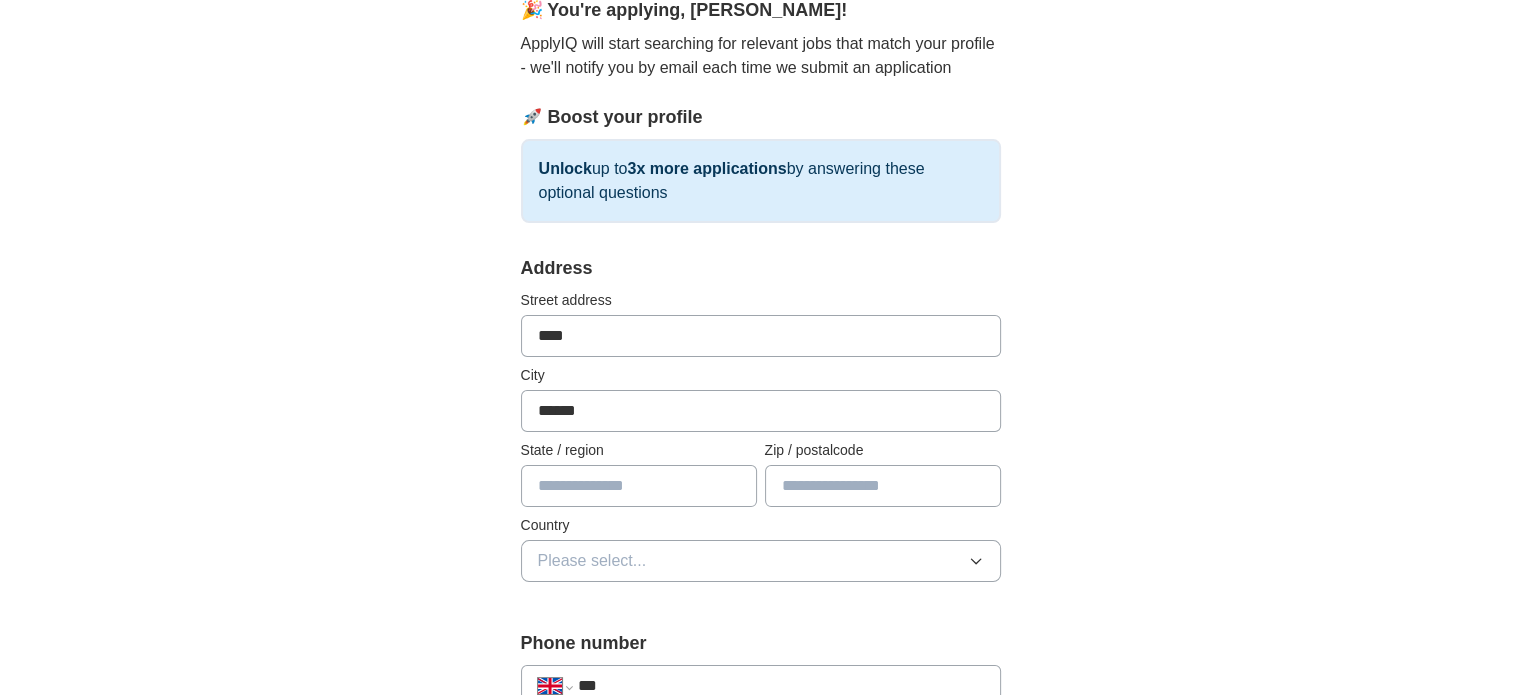 type on "**********" 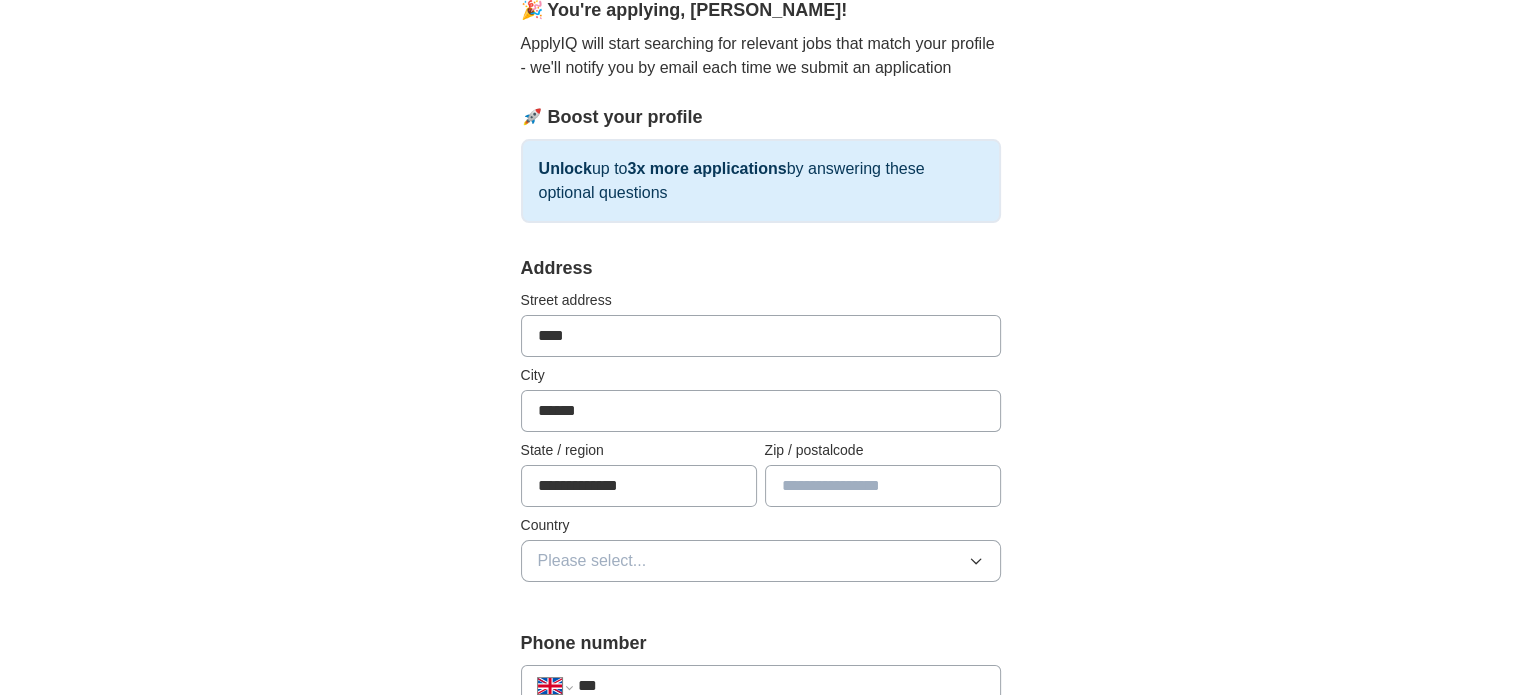 type on "*******" 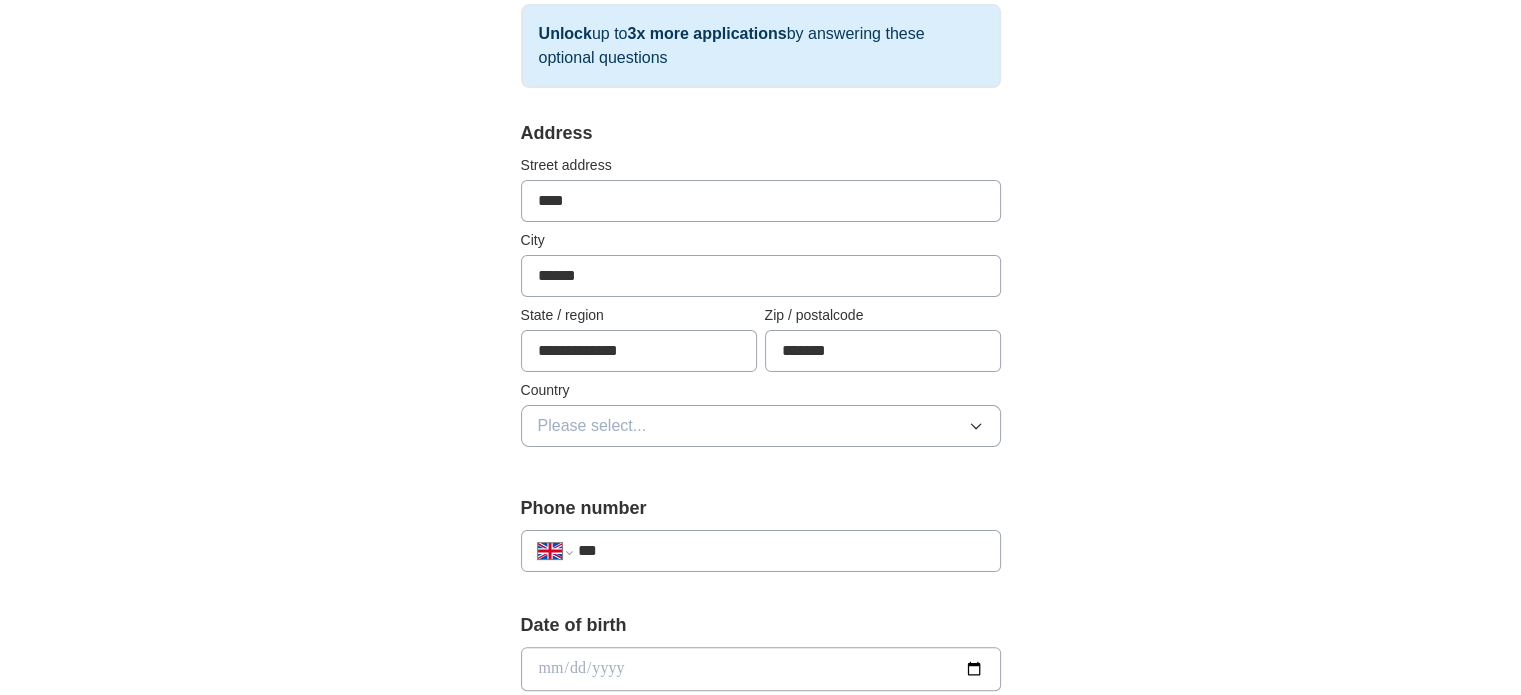 scroll, scrollTop: 354, scrollLeft: 0, axis: vertical 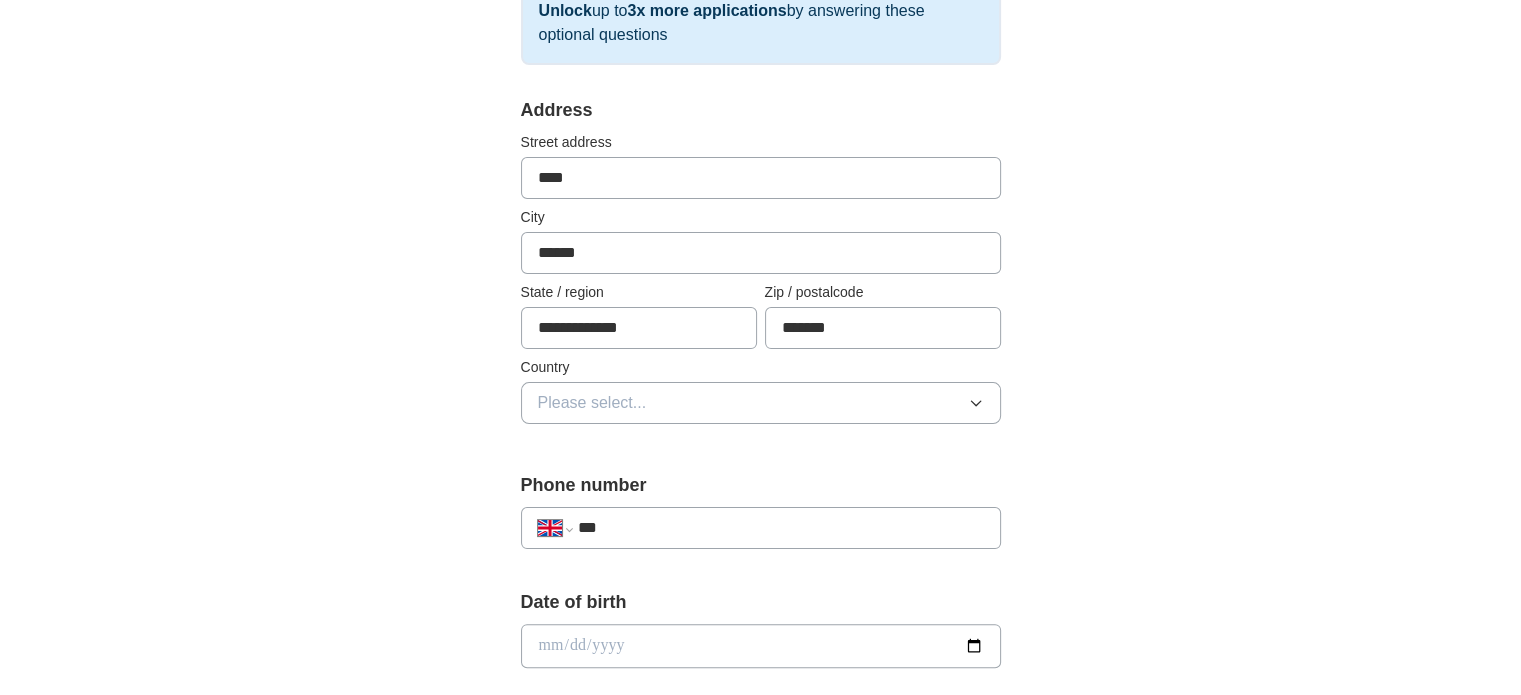 click on "****" at bounding box center [761, 178] 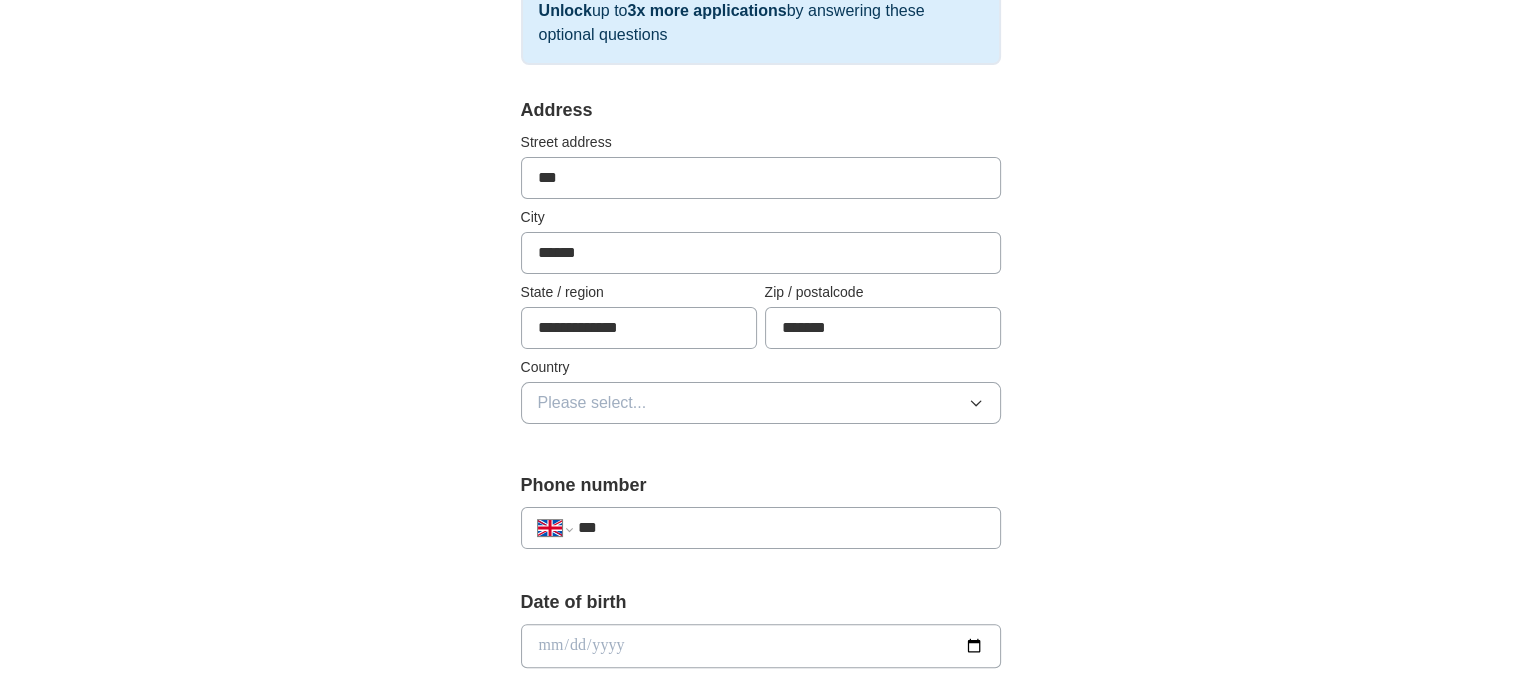 type on "**********" 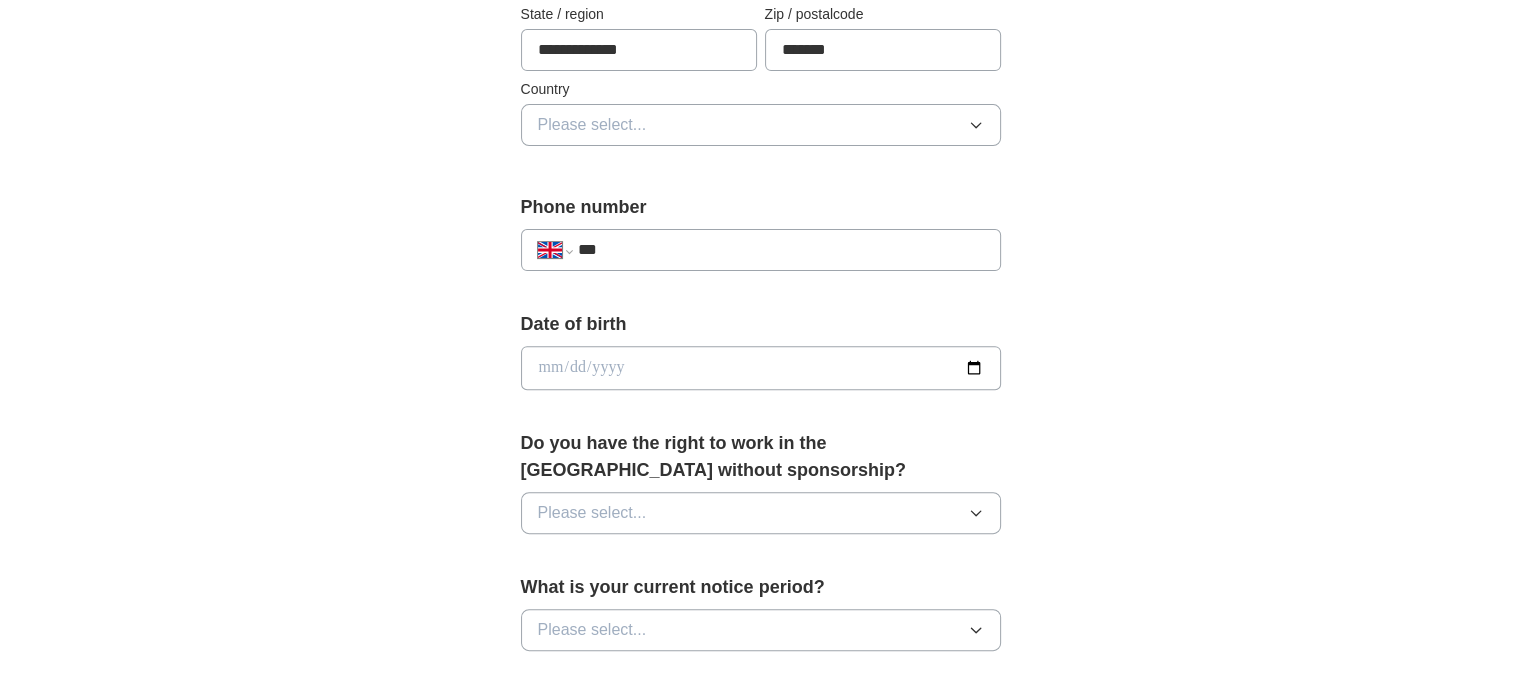 scroll, scrollTop: 664, scrollLeft: 0, axis: vertical 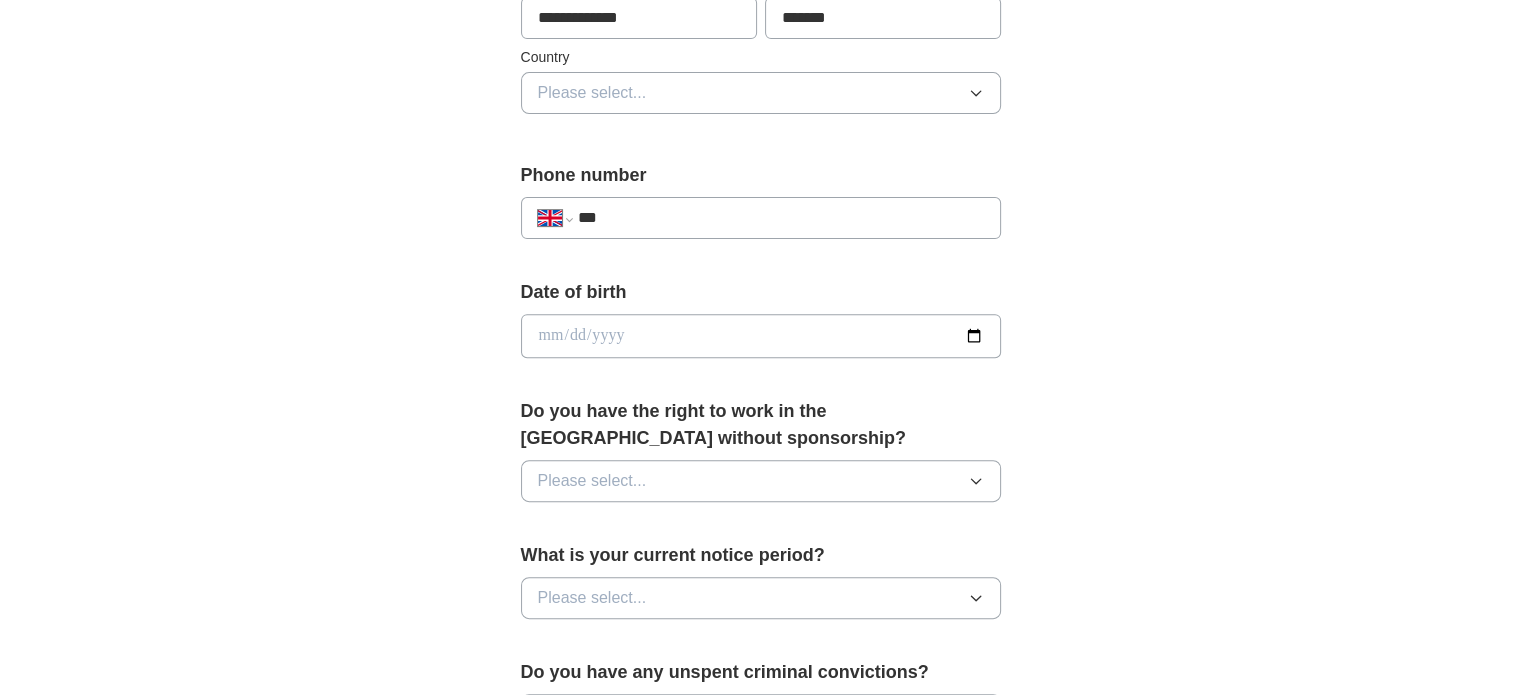 click on "***" at bounding box center (780, 218) 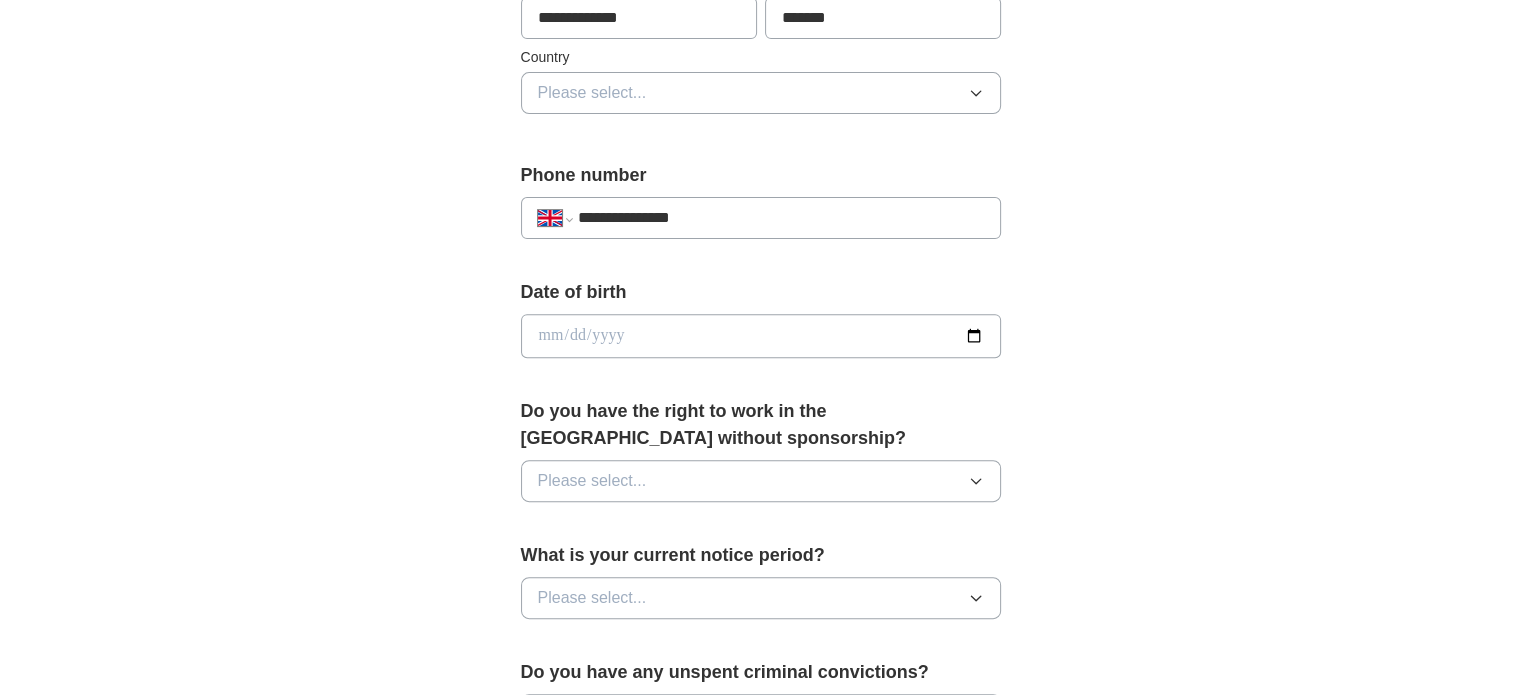 click at bounding box center (761, 336) 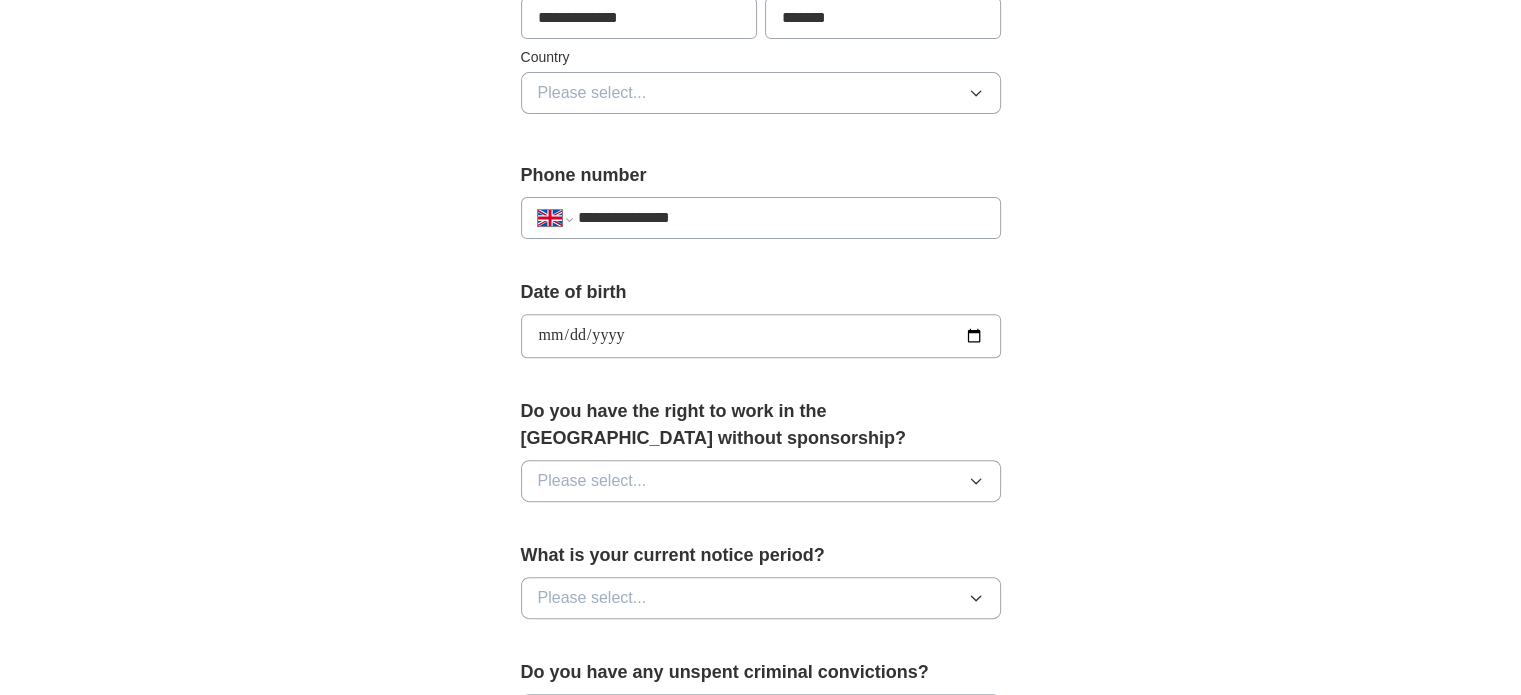 type on "**********" 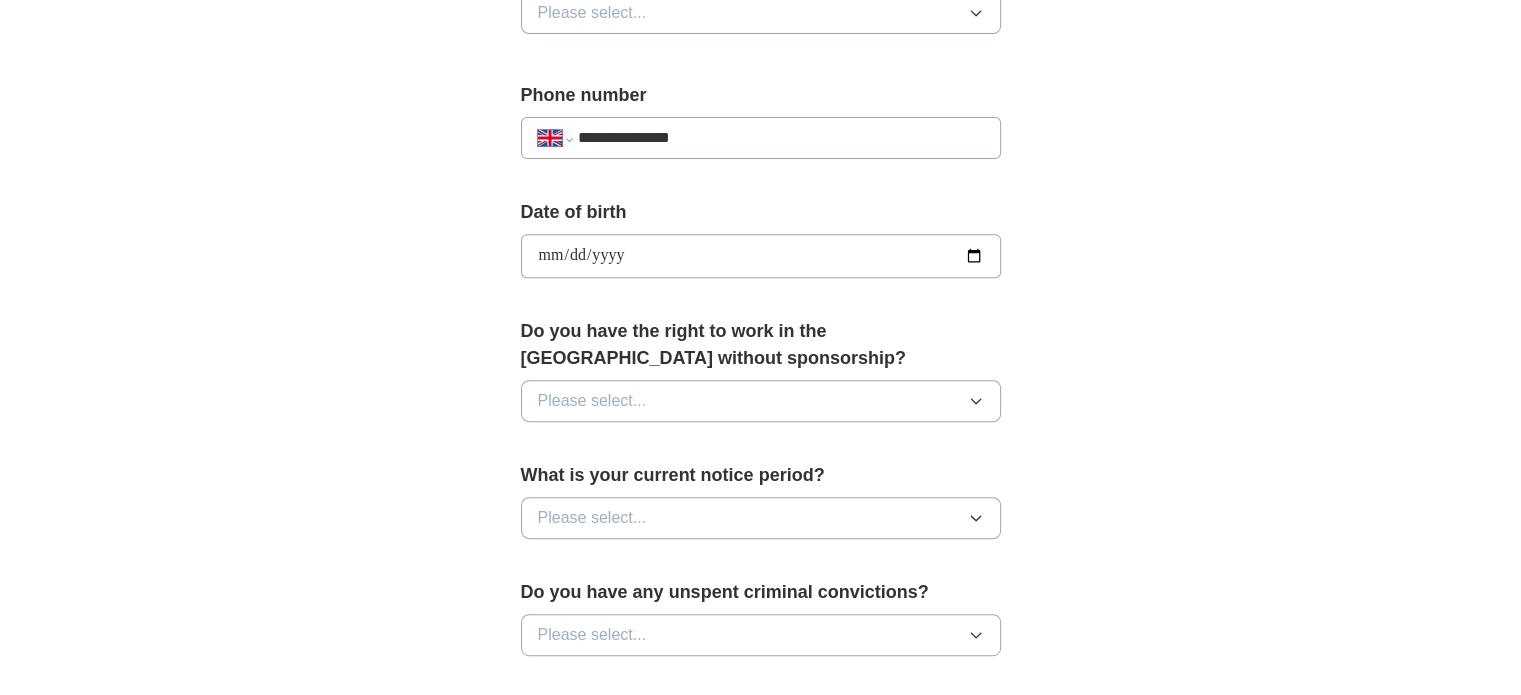 scroll, scrollTop: 747, scrollLeft: 0, axis: vertical 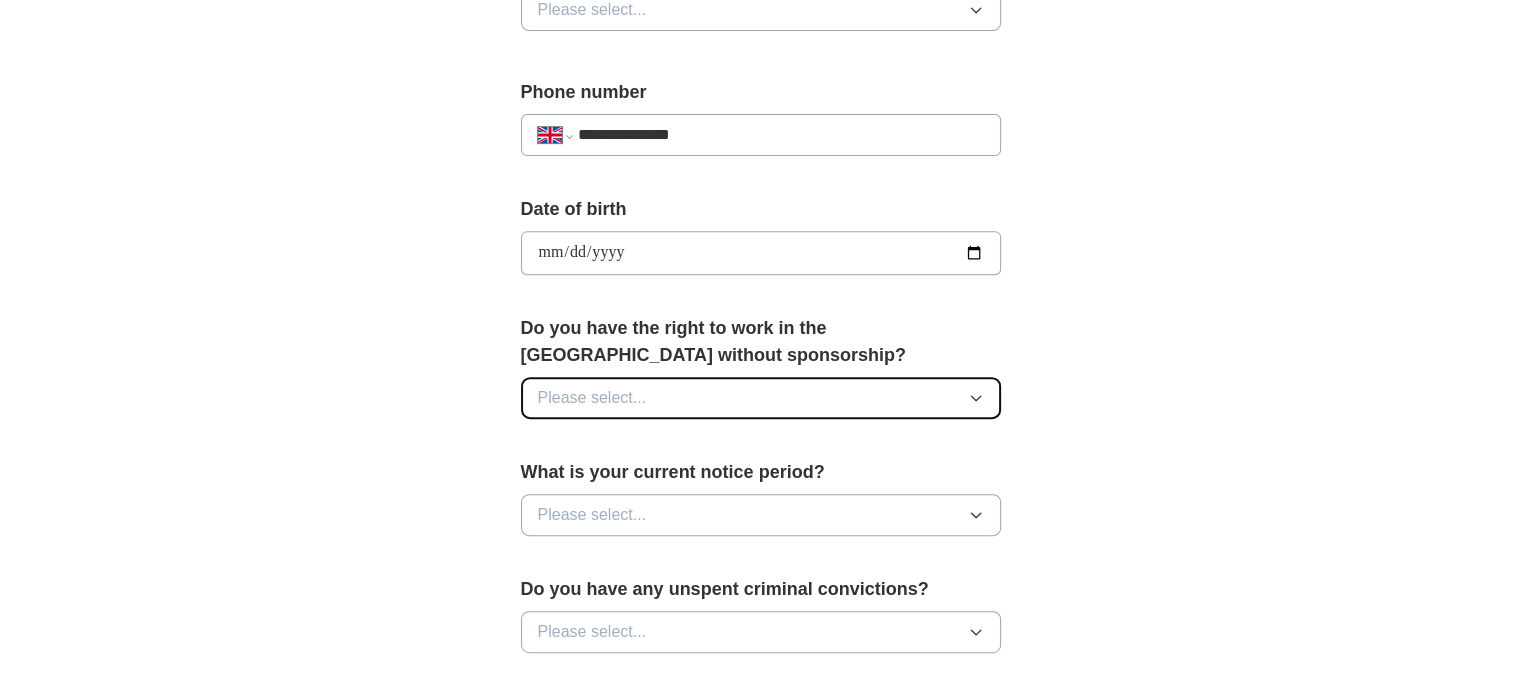 click on "Please select..." at bounding box center [592, 398] 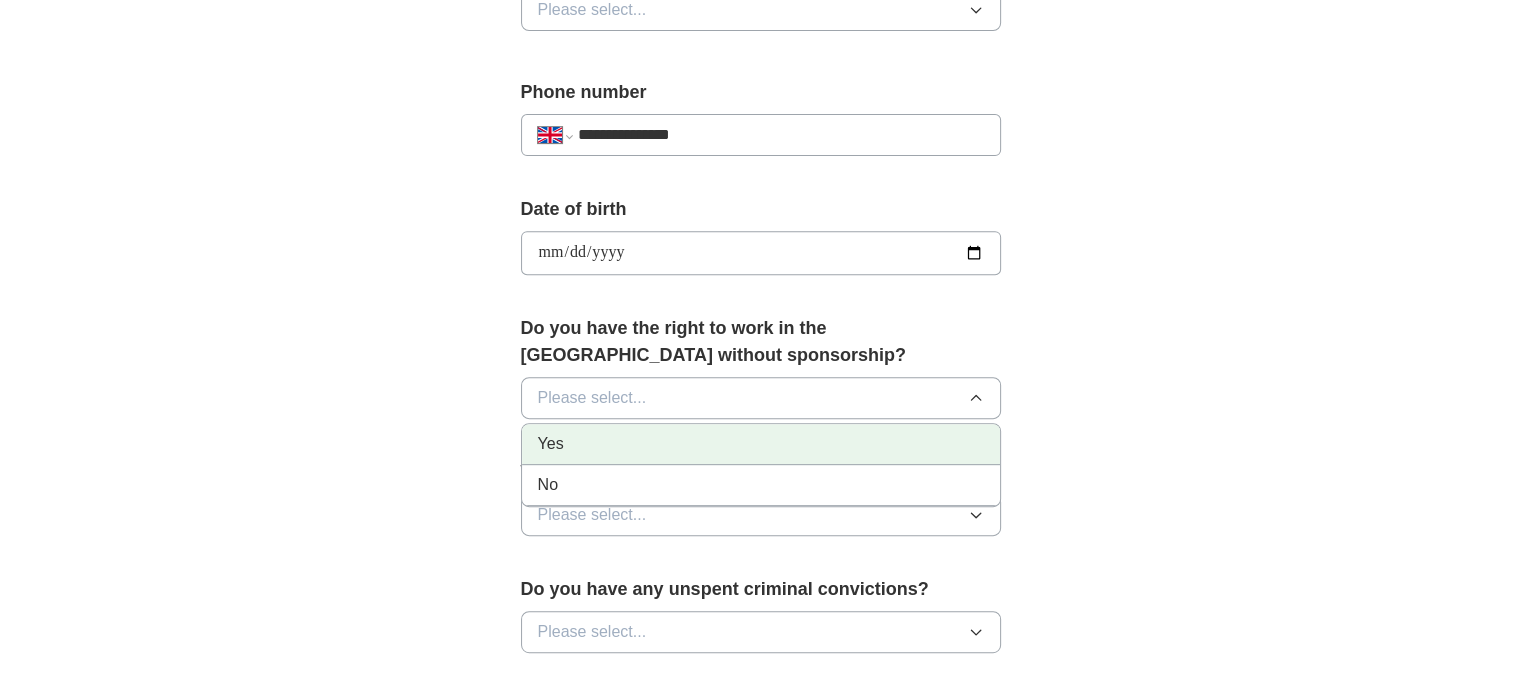 click on "Yes" at bounding box center (761, 444) 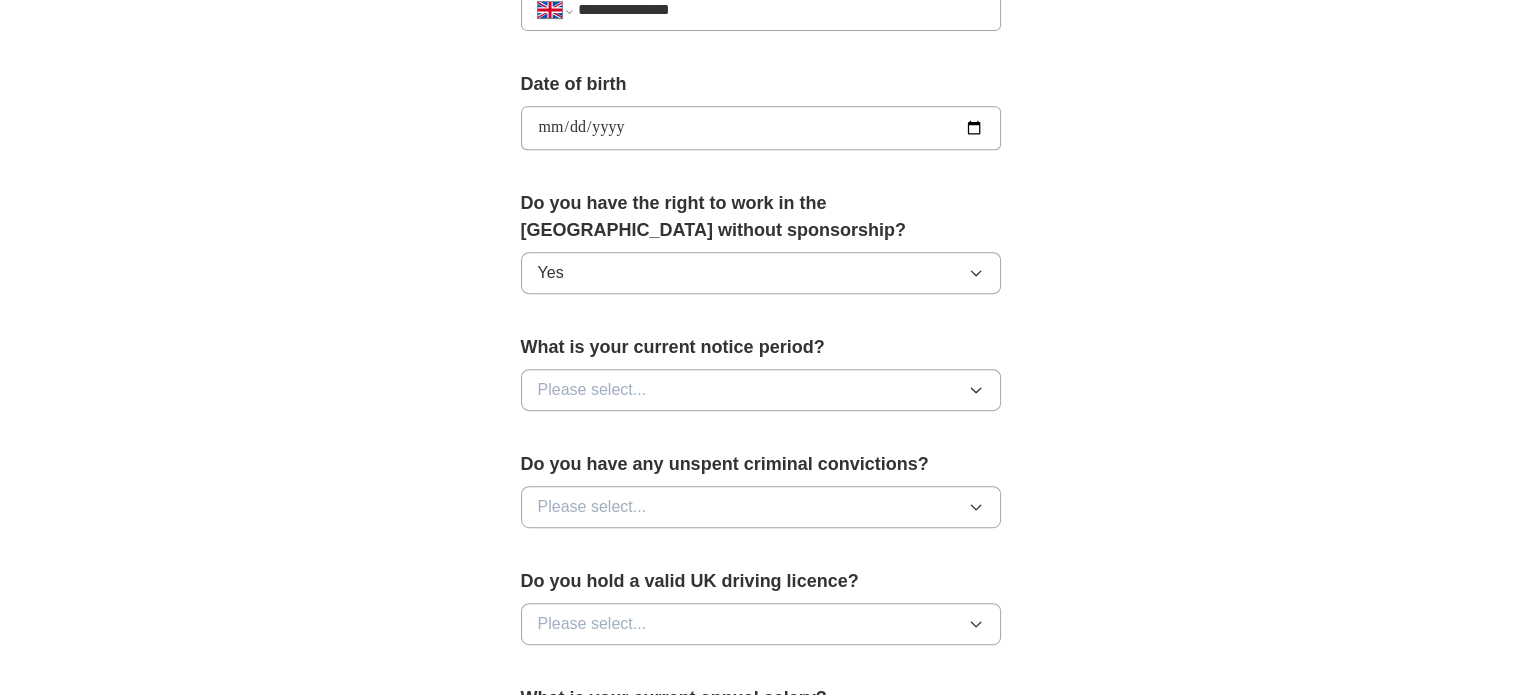 scroll, scrollTop: 873, scrollLeft: 0, axis: vertical 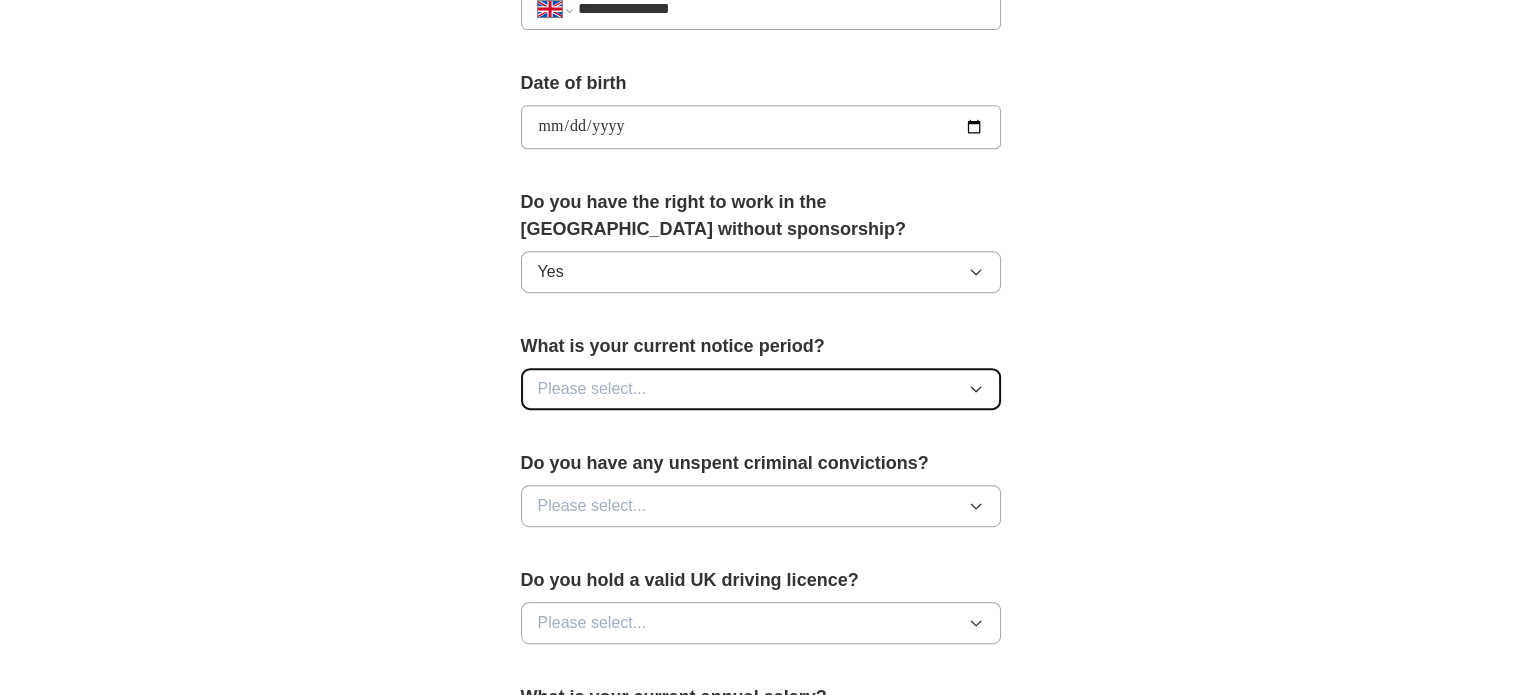 click on "Please select..." at bounding box center (592, 389) 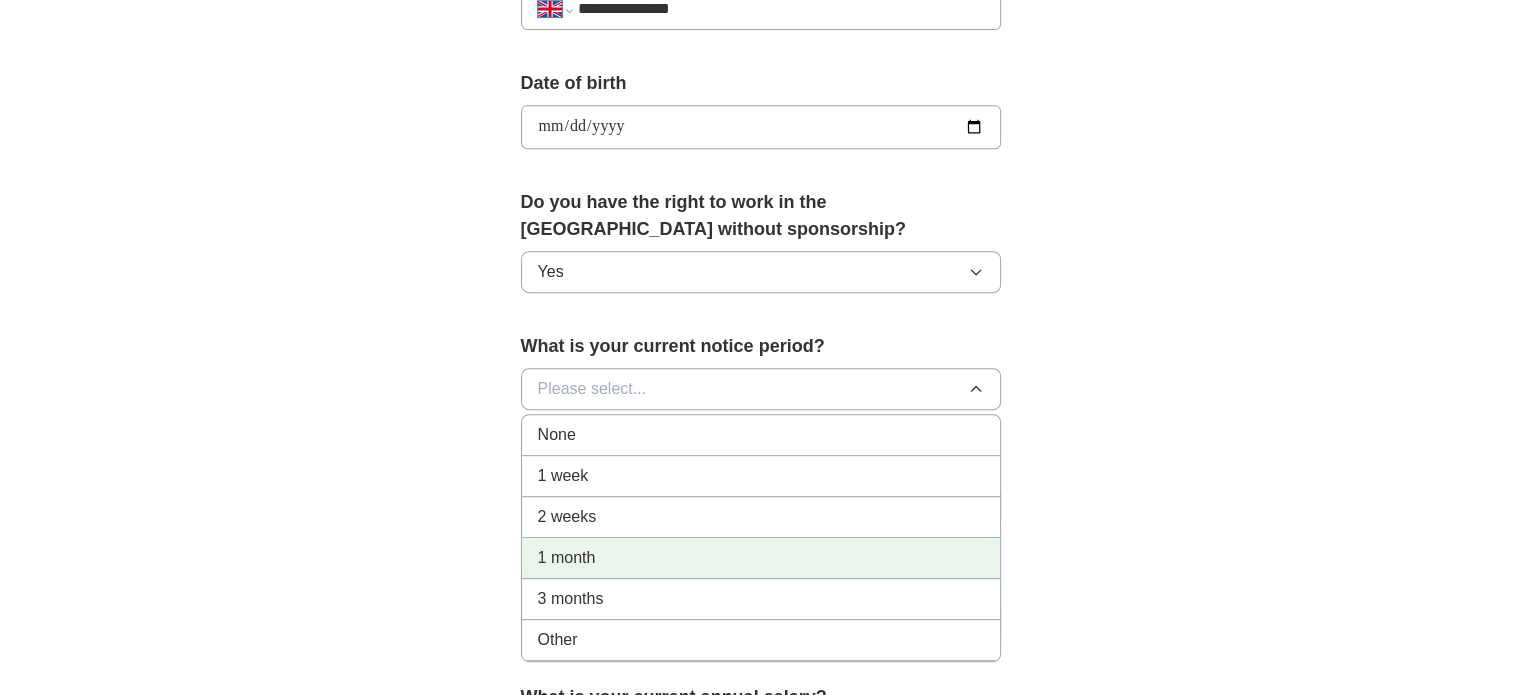 click on "1 month" at bounding box center (761, 558) 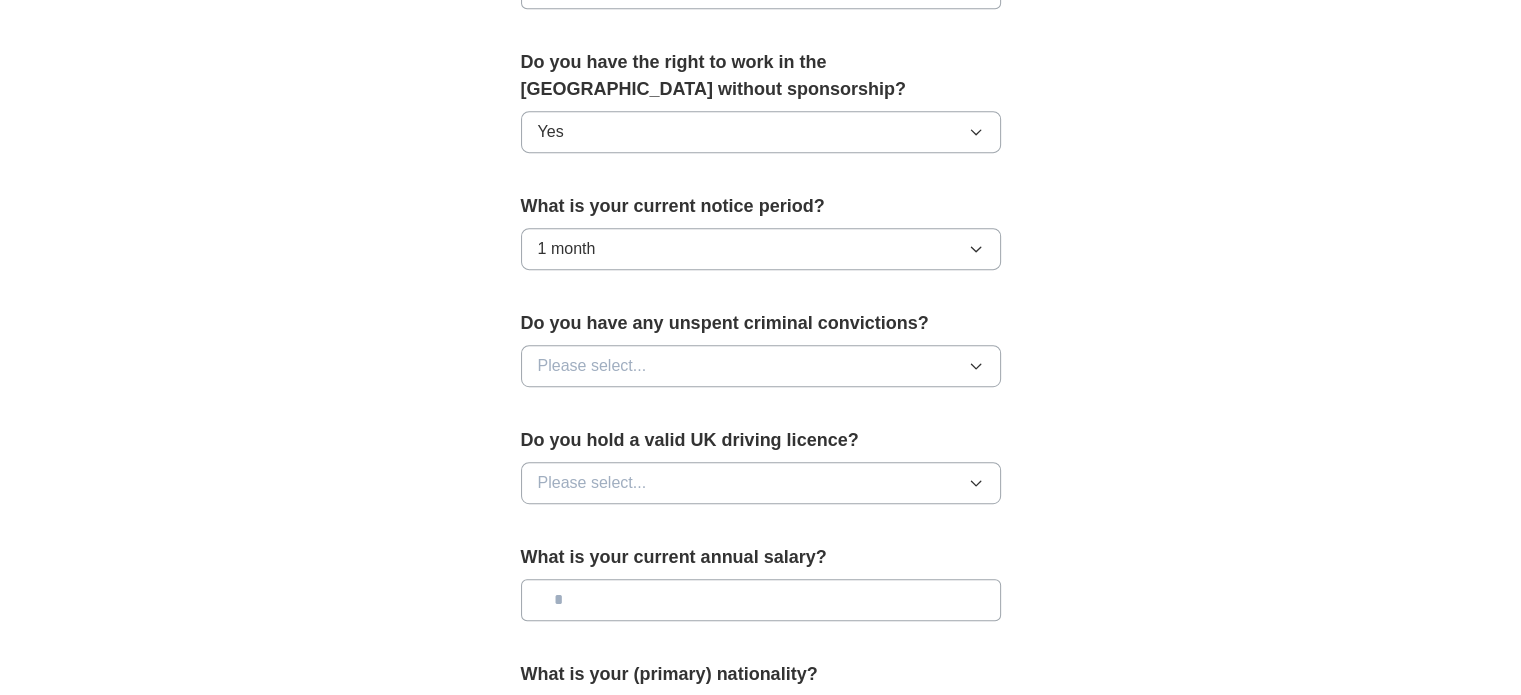 scroll, scrollTop: 1019, scrollLeft: 0, axis: vertical 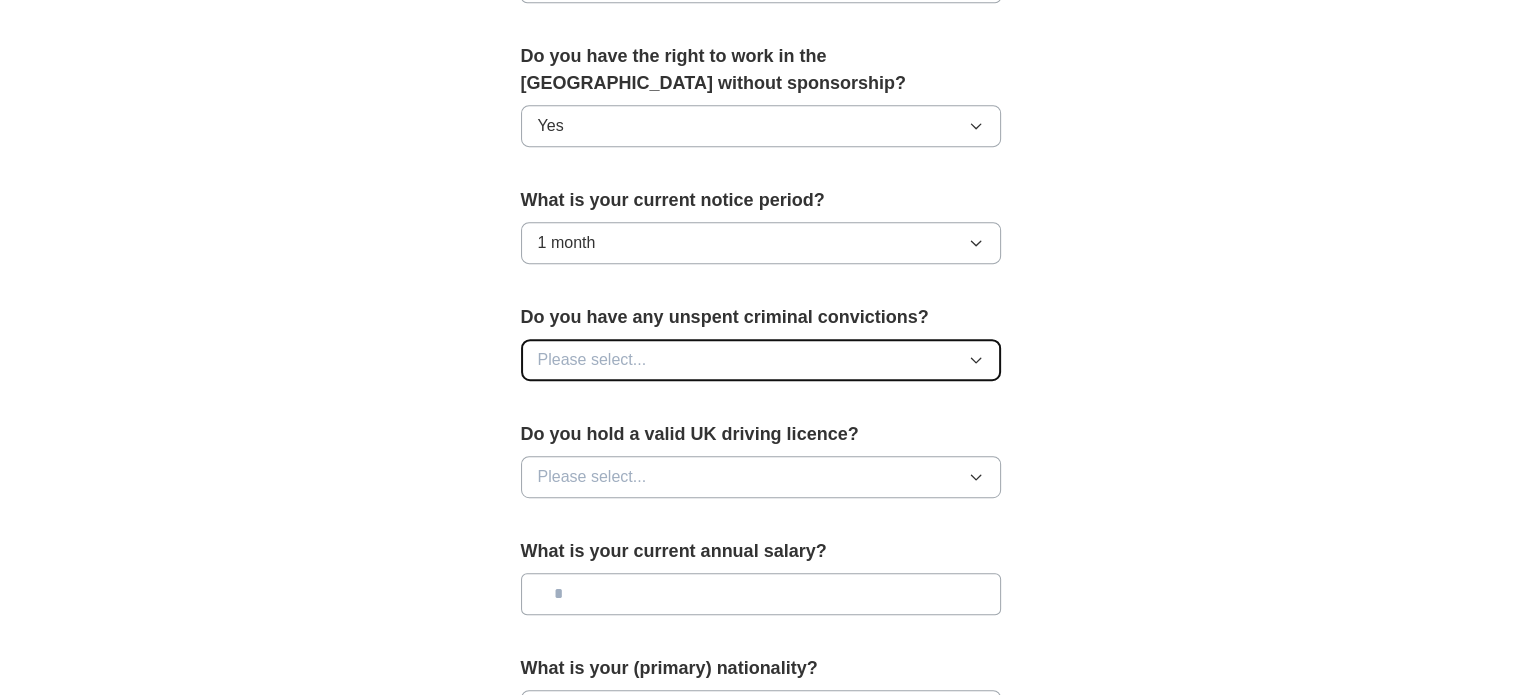click on "Please select..." at bounding box center [592, 360] 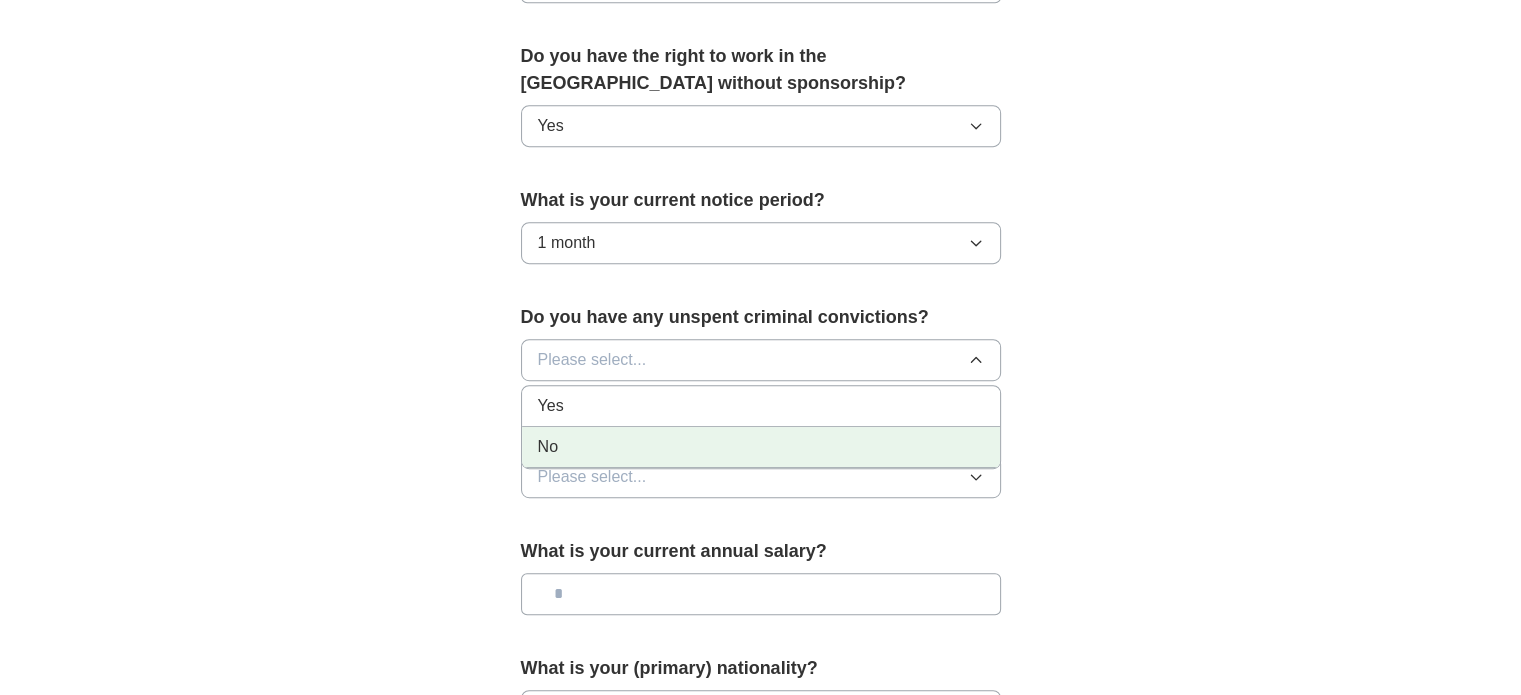 click on "No" at bounding box center [761, 447] 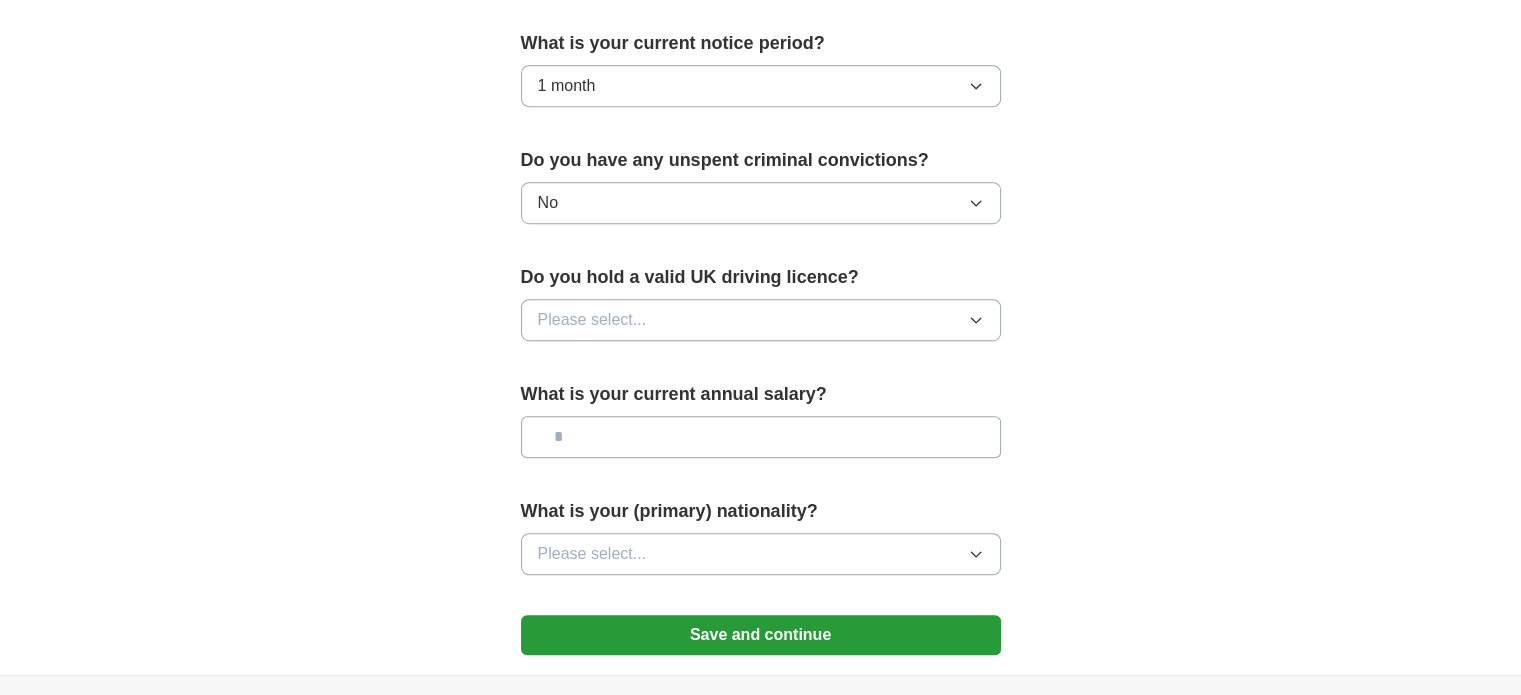 scroll, scrollTop: 1196, scrollLeft: 0, axis: vertical 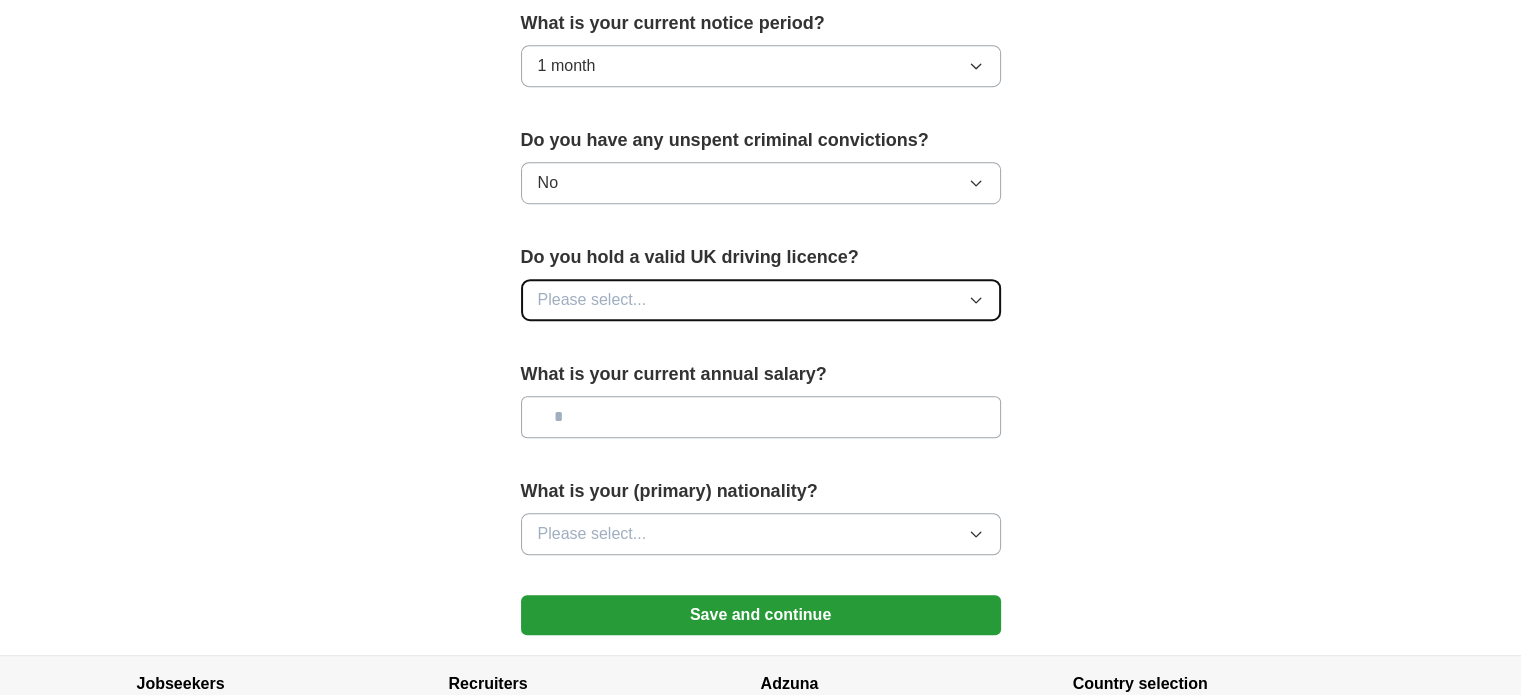 click on "Please select..." at bounding box center [592, 300] 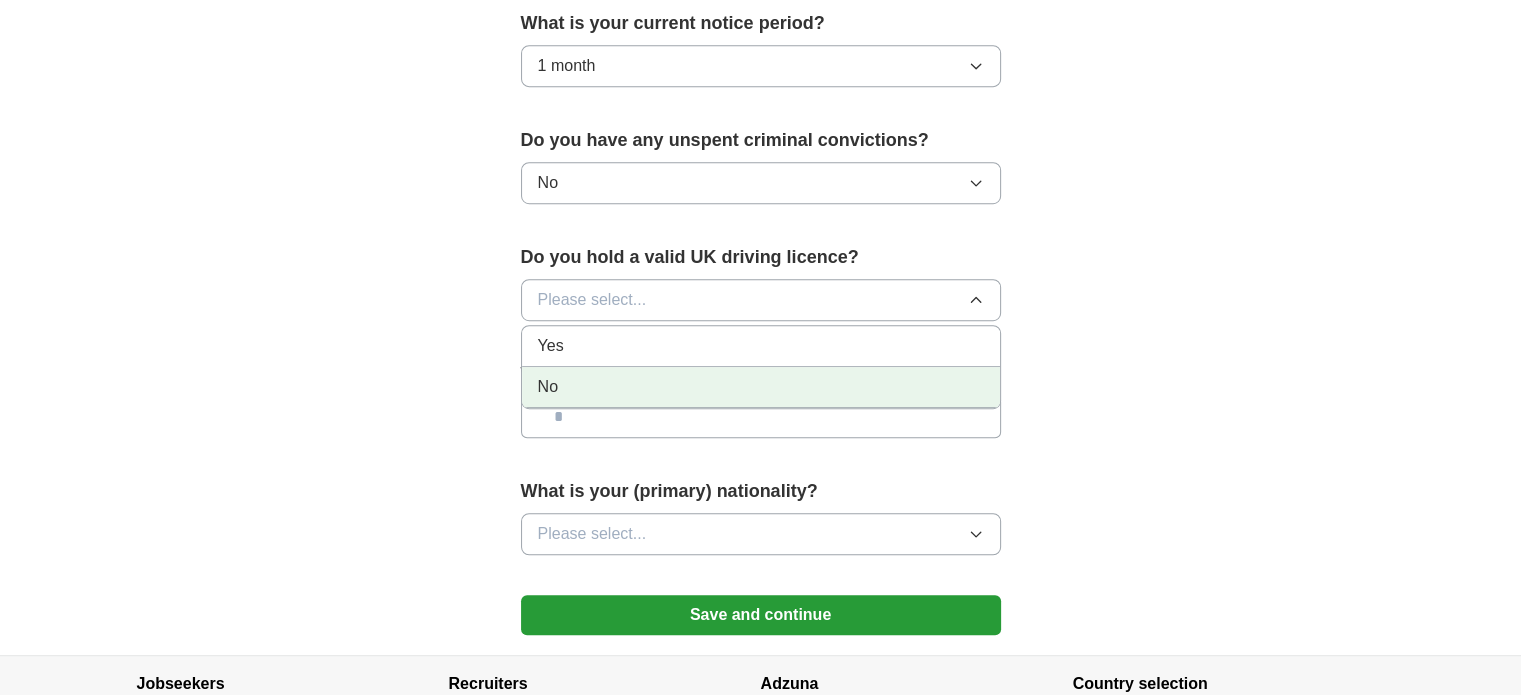 click on "No" at bounding box center (548, 387) 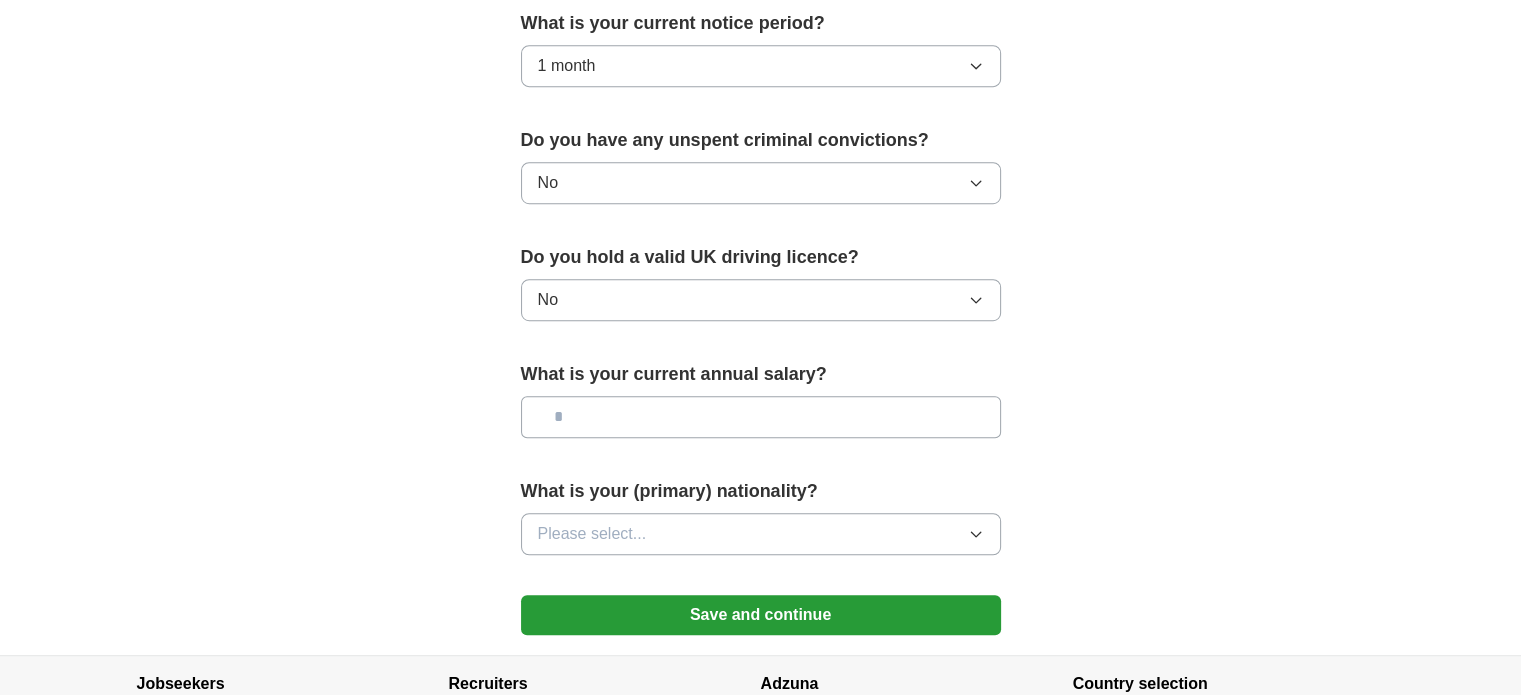 click at bounding box center (761, 417) 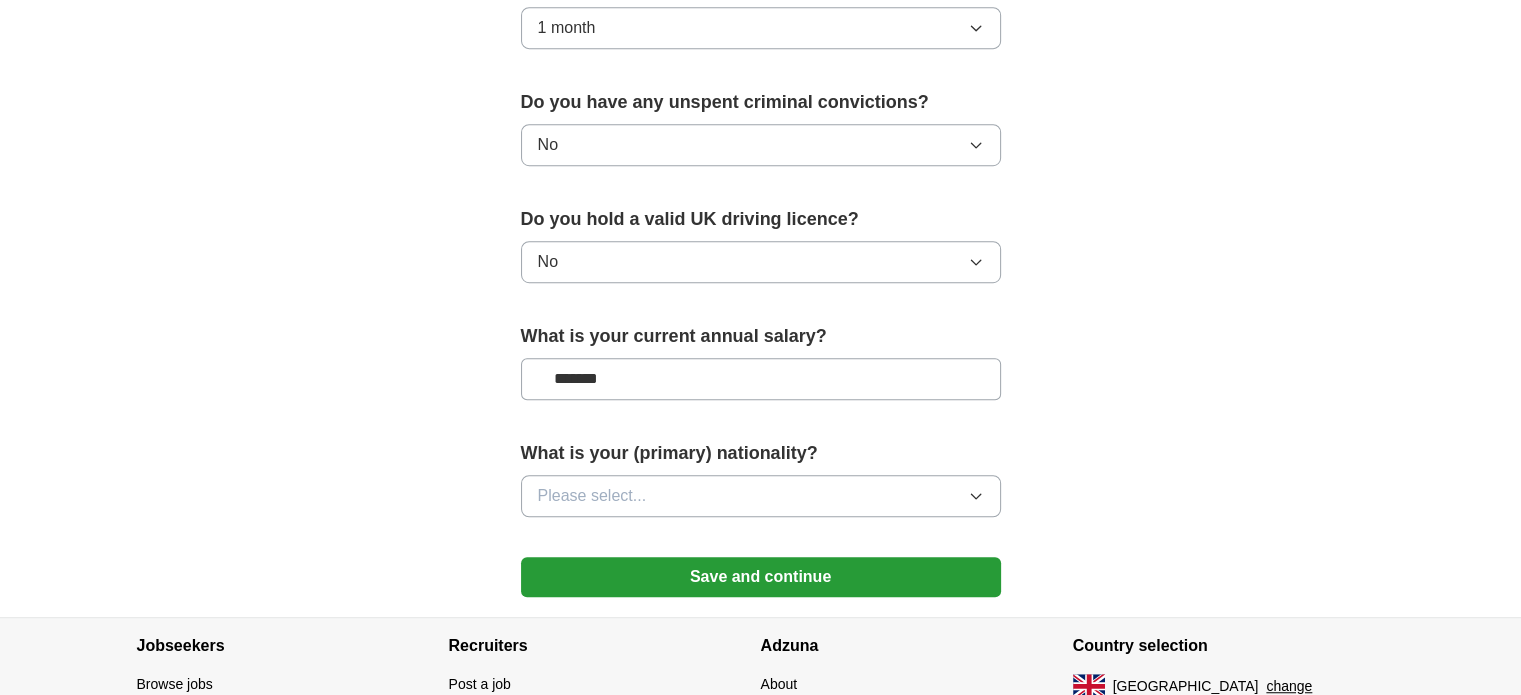 scroll, scrollTop: 1265, scrollLeft: 0, axis: vertical 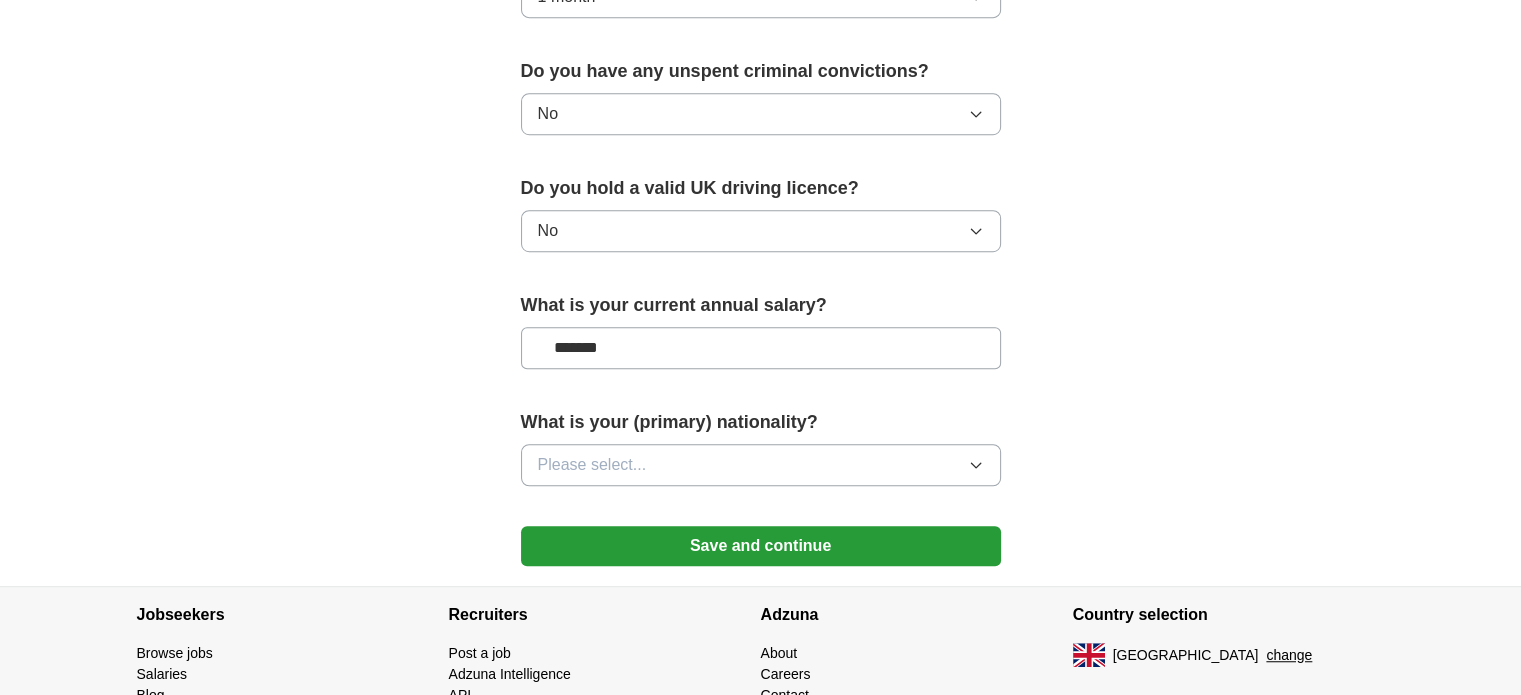 type on "*******" 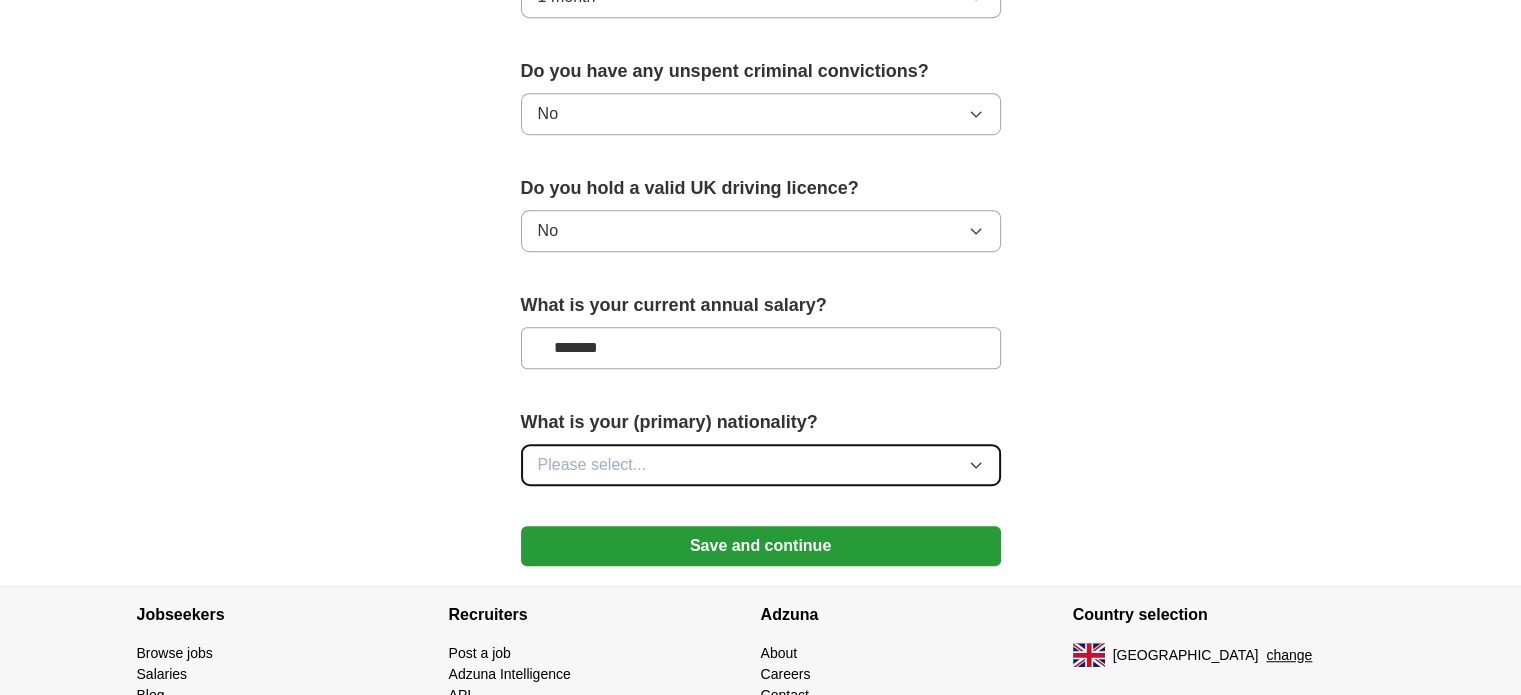 click on "Please select..." at bounding box center [592, 465] 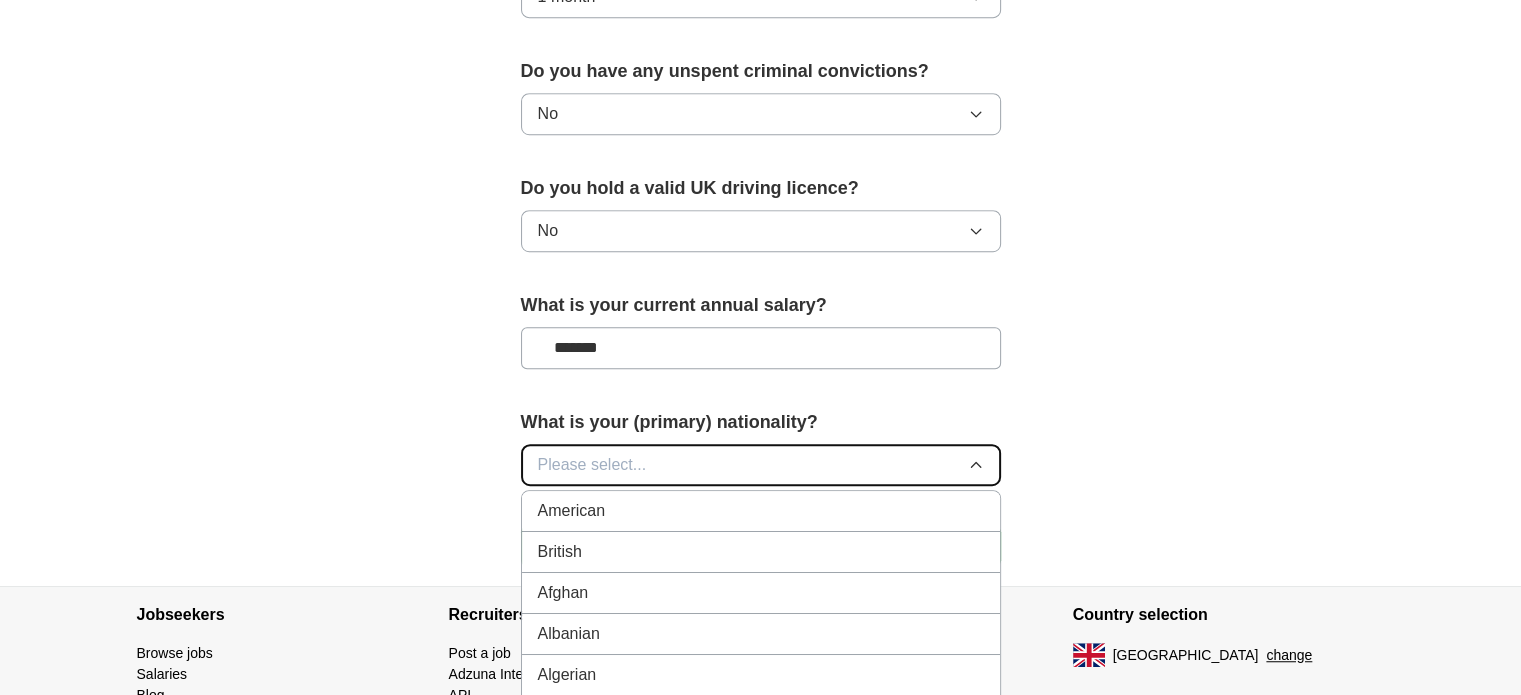 type 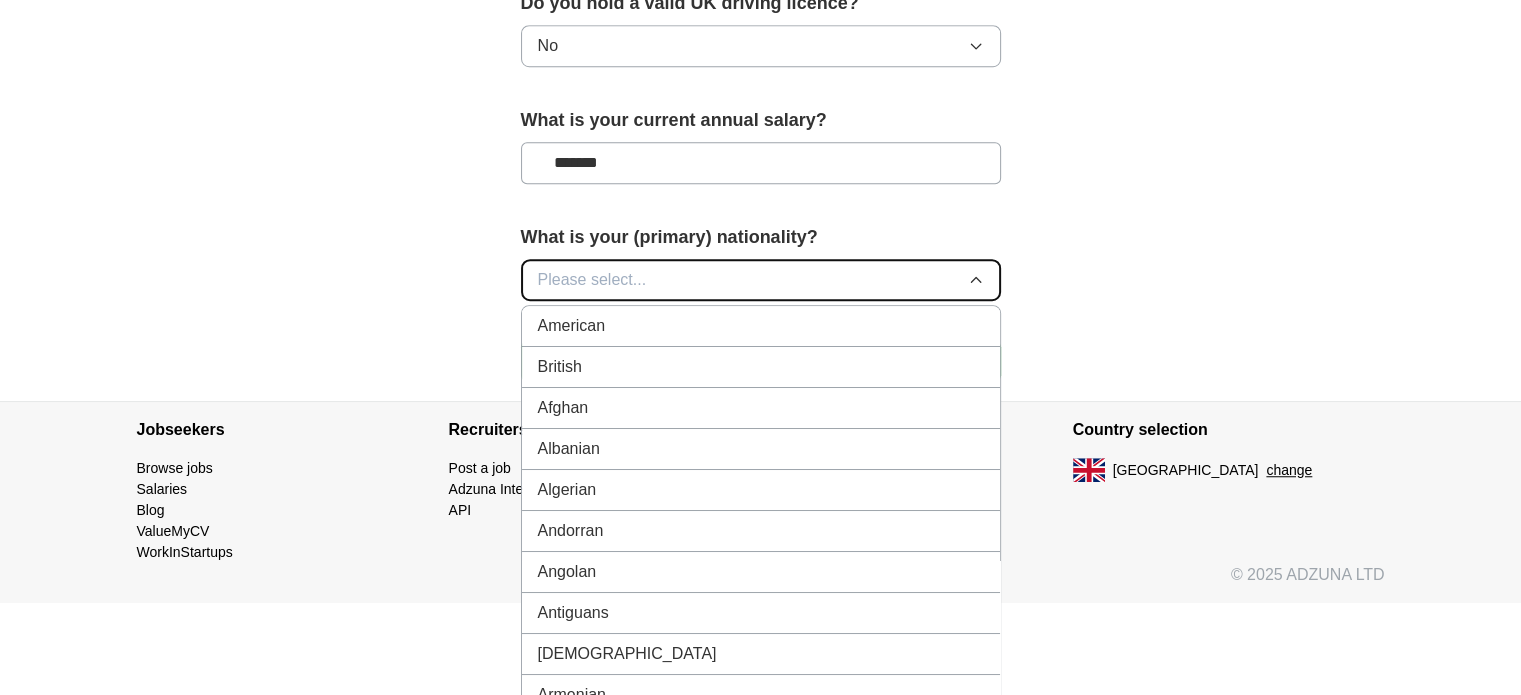 scroll, scrollTop: 1454, scrollLeft: 0, axis: vertical 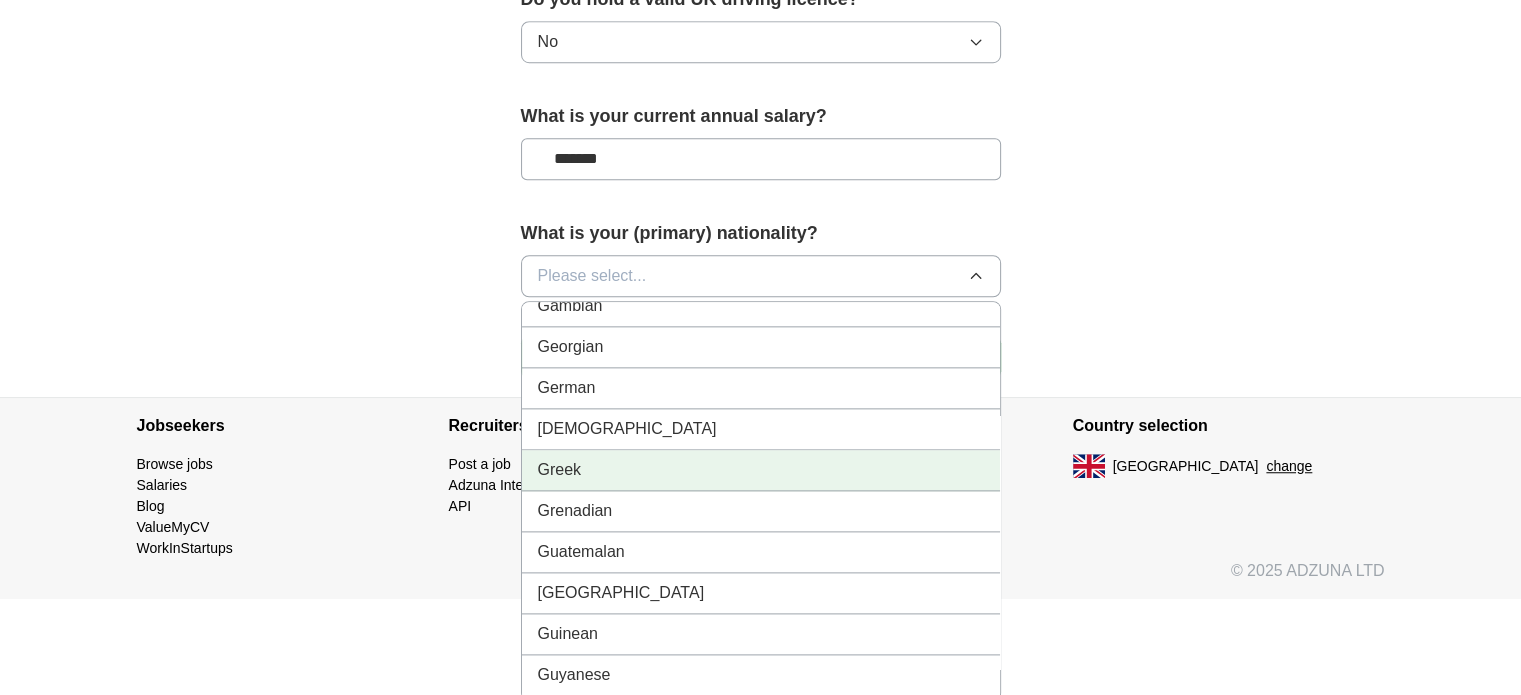 click on "Greek" at bounding box center (761, 470) 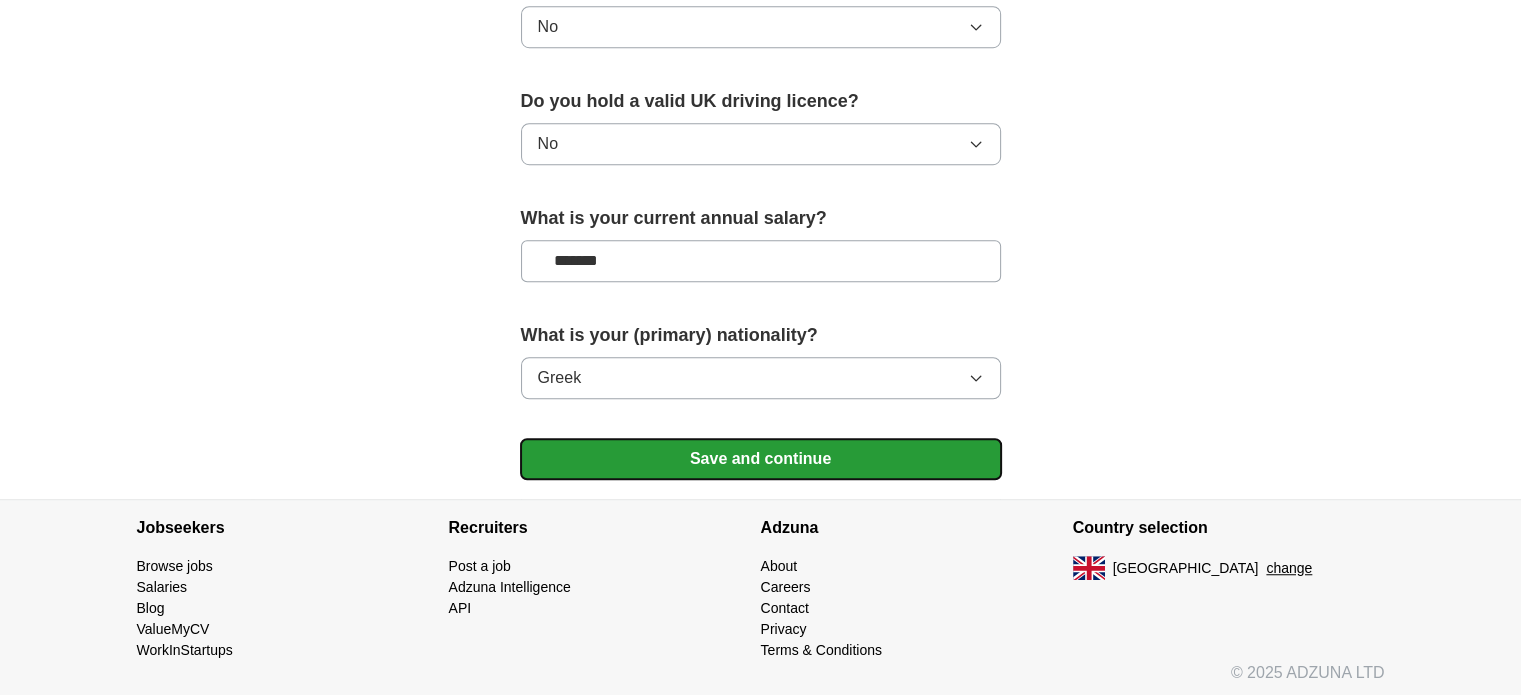 click on "Save and continue" at bounding box center [761, 459] 